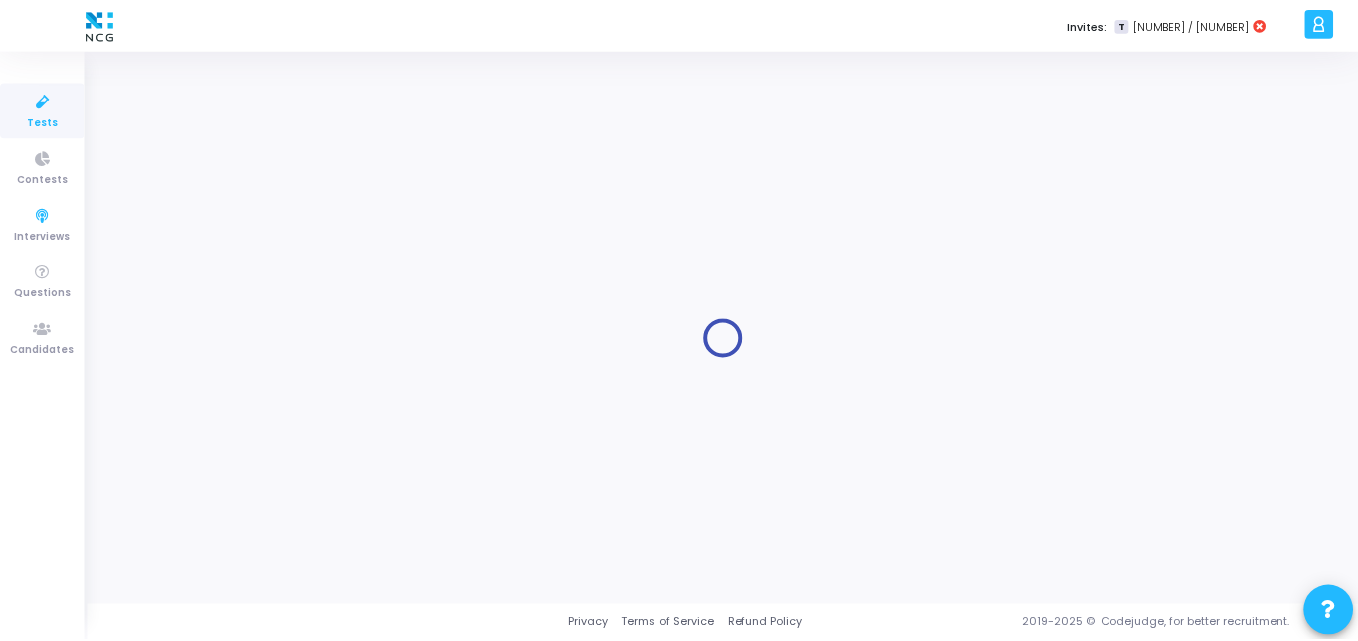 scroll, scrollTop: 0, scrollLeft: 0, axis: both 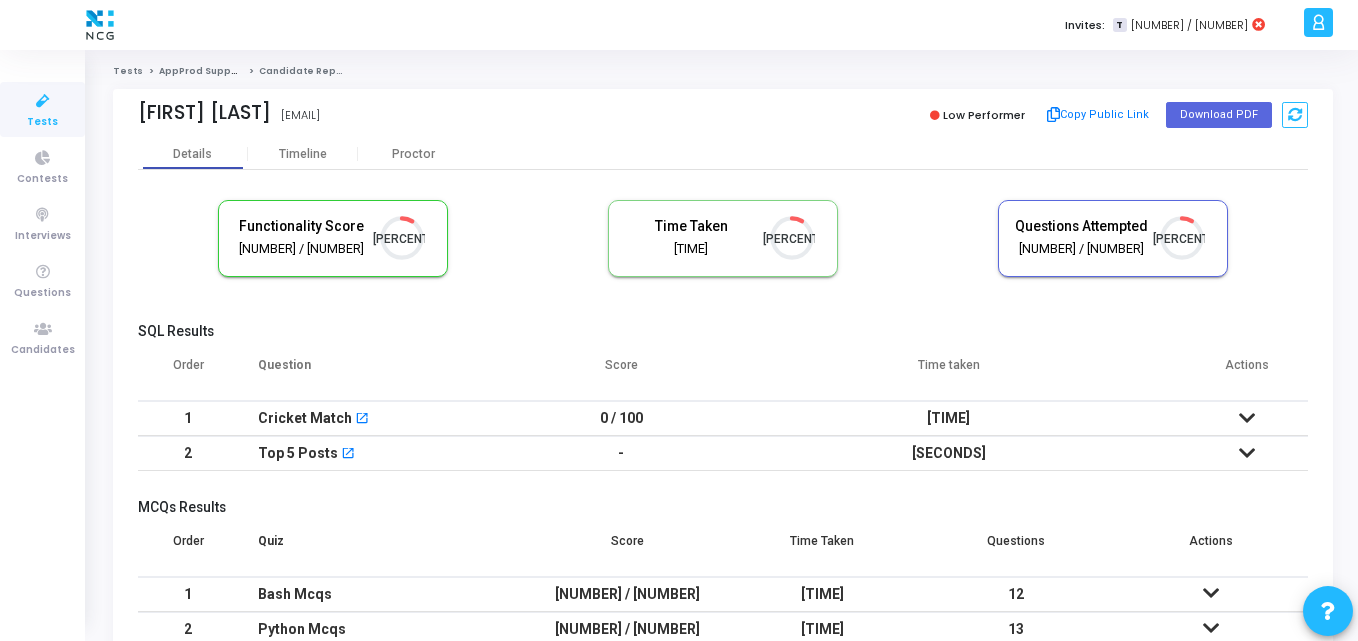 click at bounding box center [43, 101] 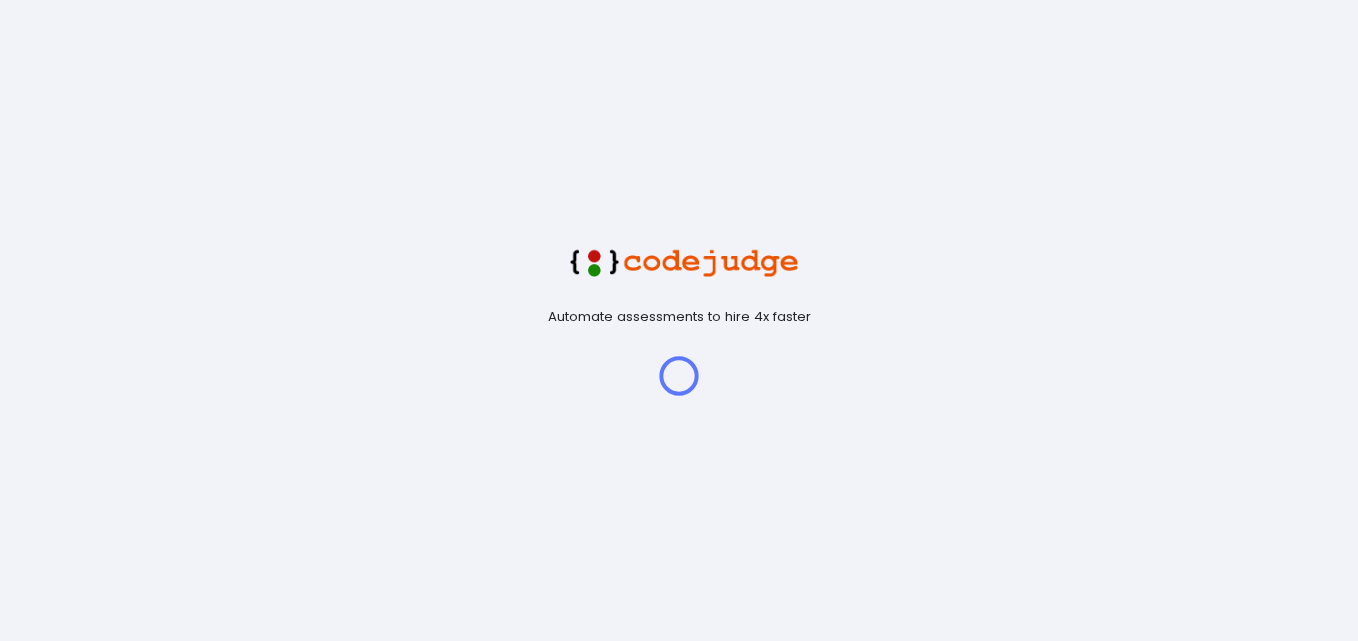 scroll, scrollTop: 0, scrollLeft: 0, axis: both 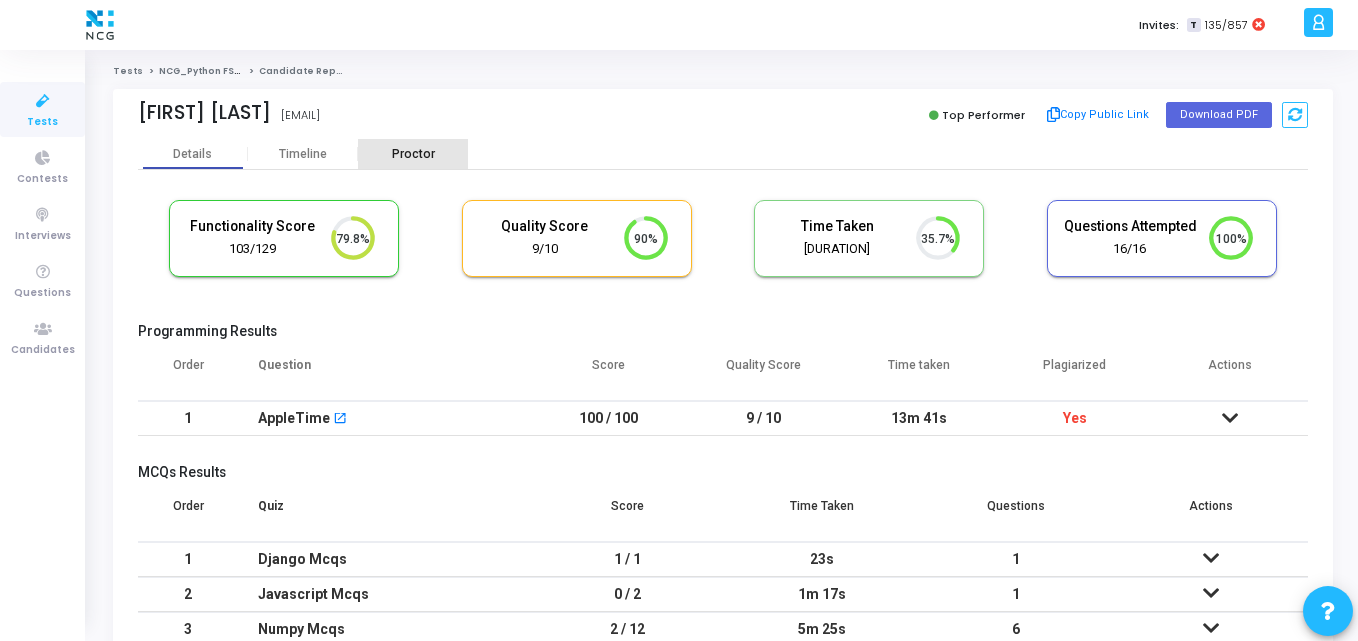 click on "Proctor" at bounding box center [413, 154] 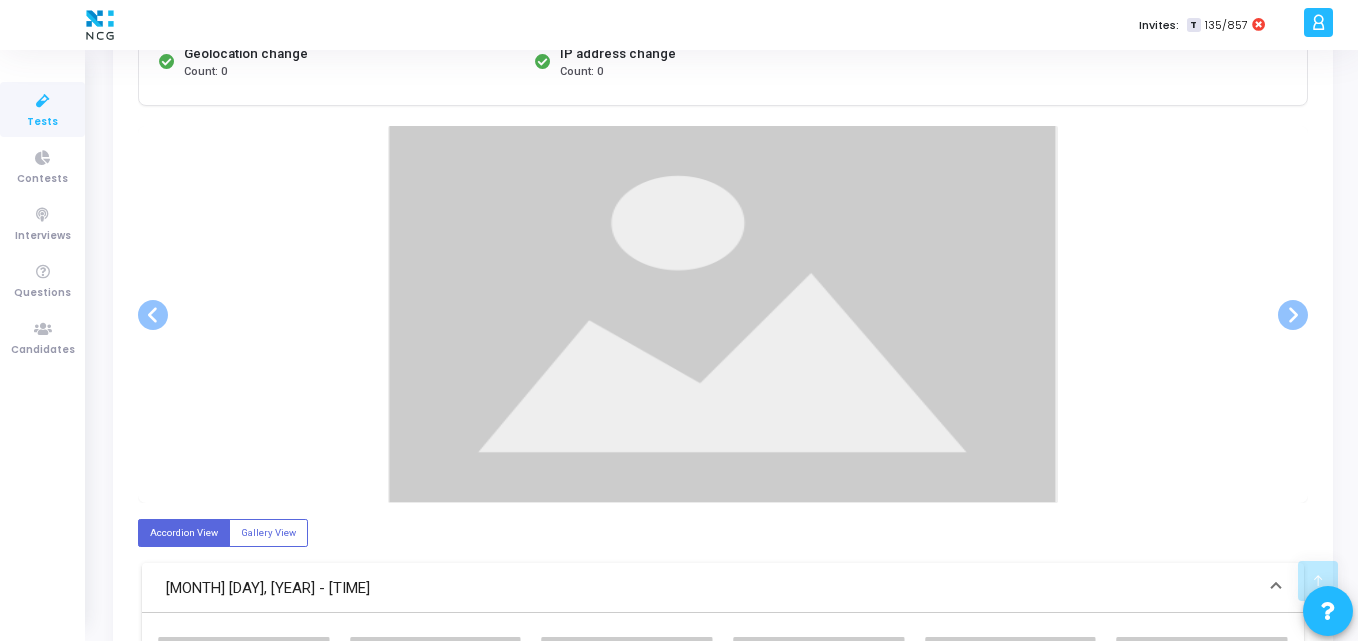 scroll, scrollTop: 332, scrollLeft: 0, axis: vertical 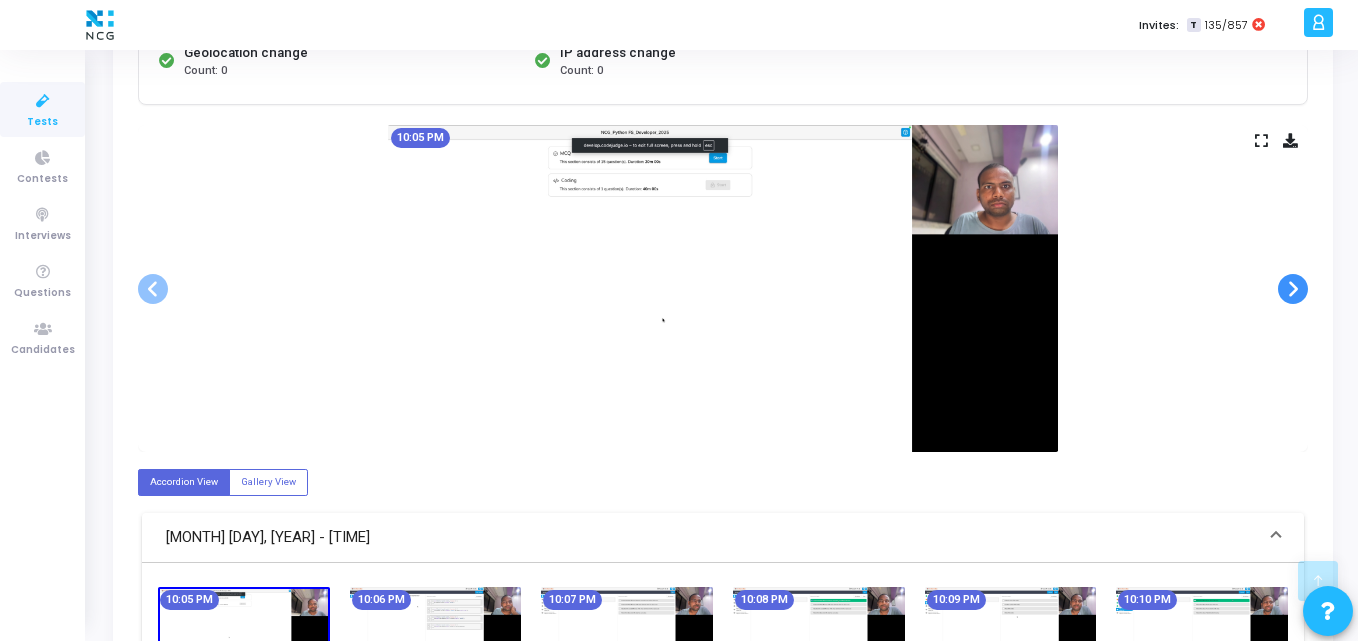 click at bounding box center [1293, 289] 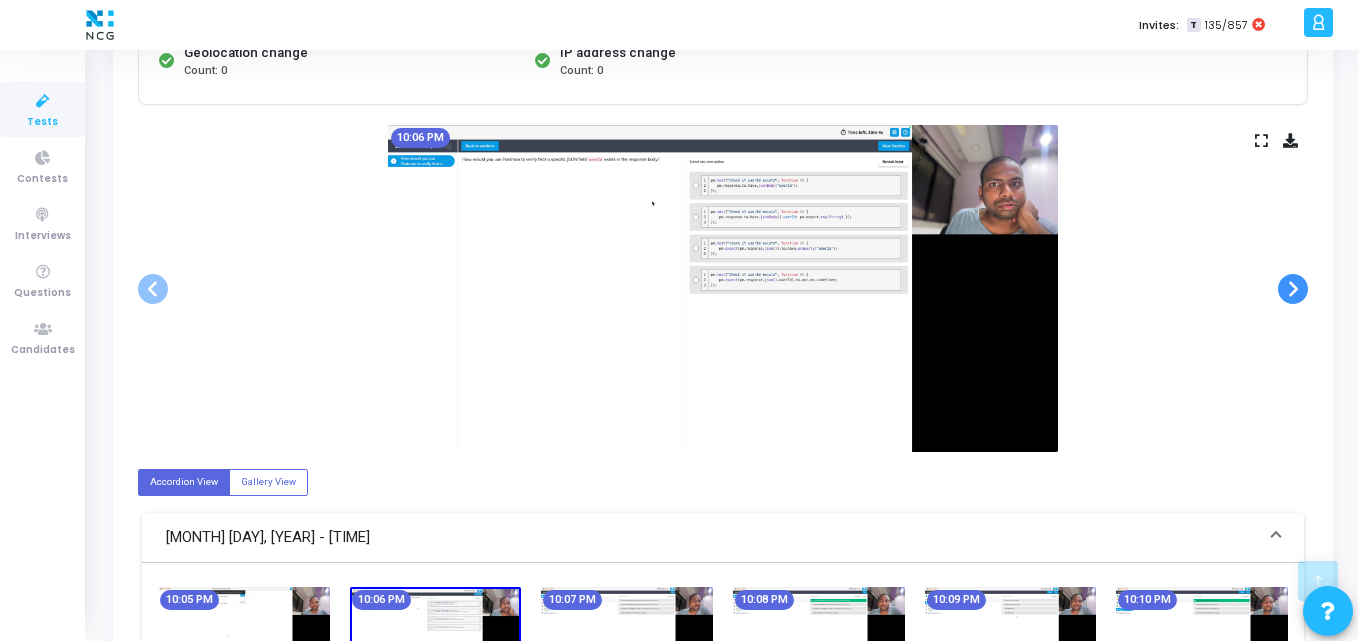 click at bounding box center [1293, 289] 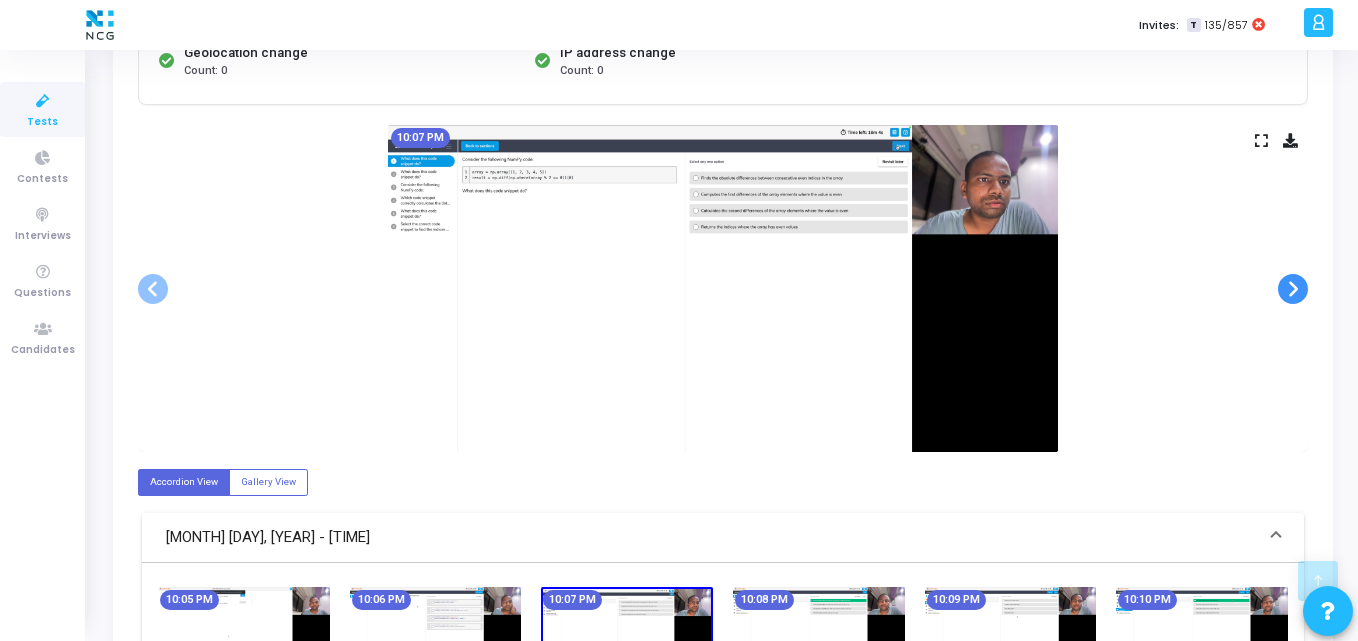 click at bounding box center [1293, 289] 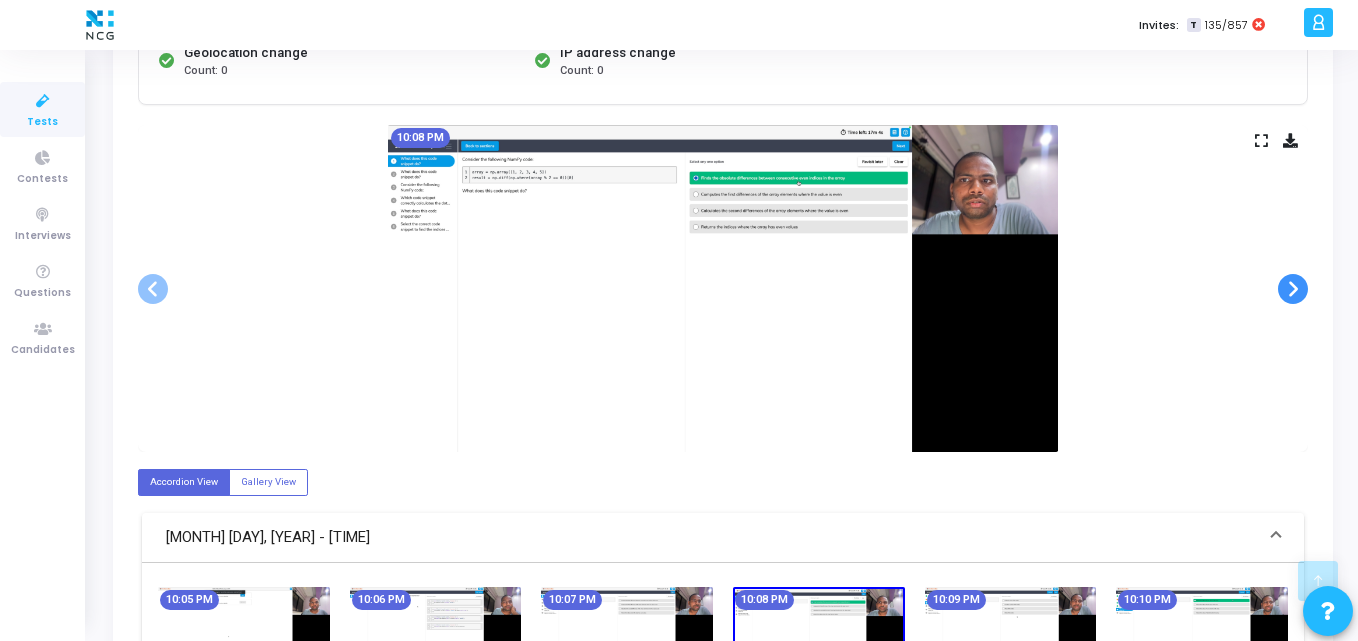 click at bounding box center (1293, 289) 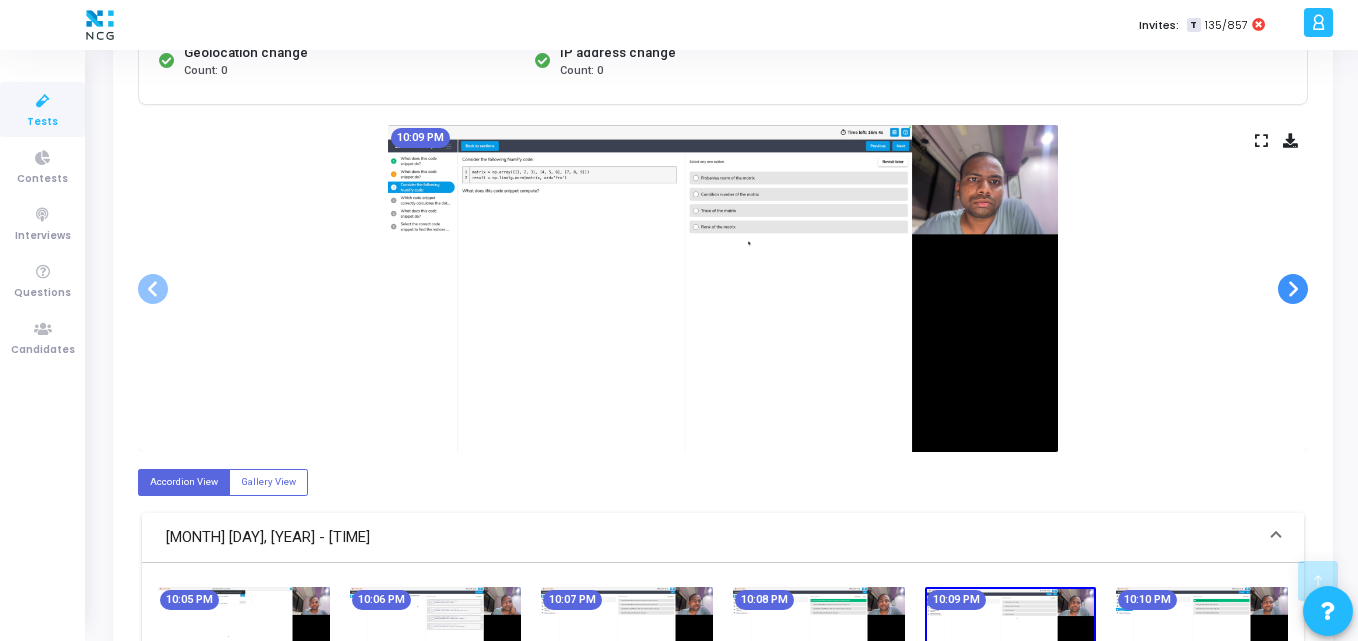 click at bounding box center (1293, 289) 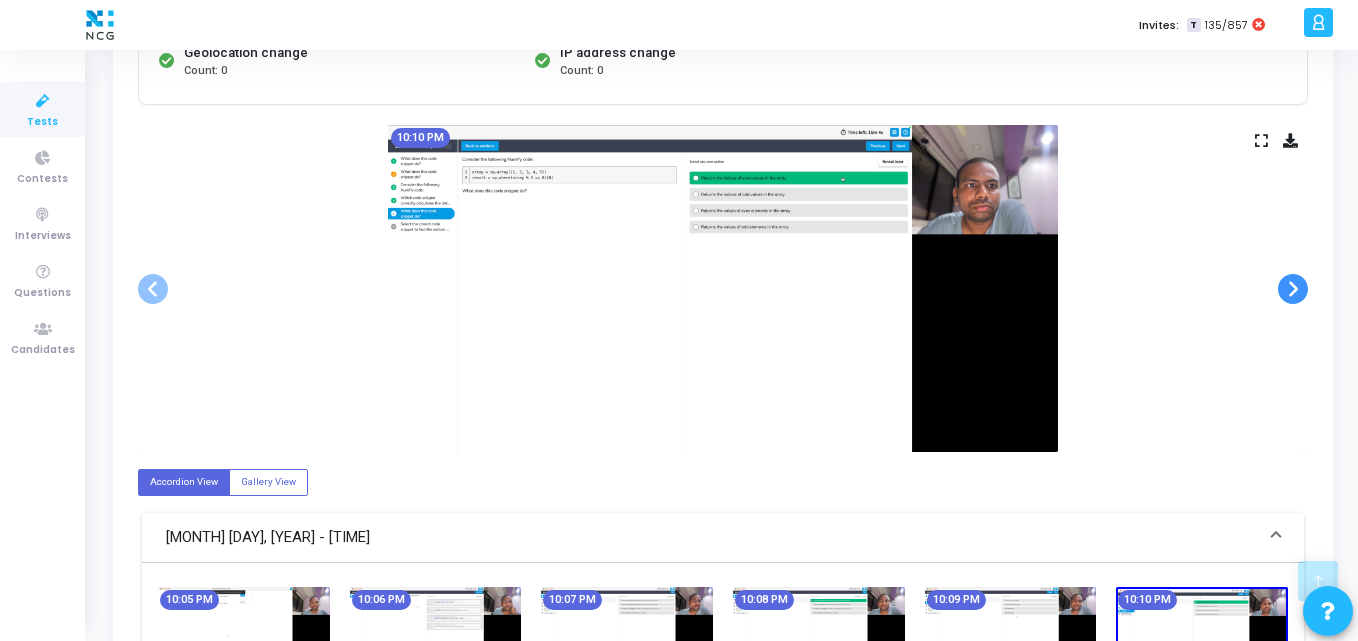 click at bounding box center [1293, 289] 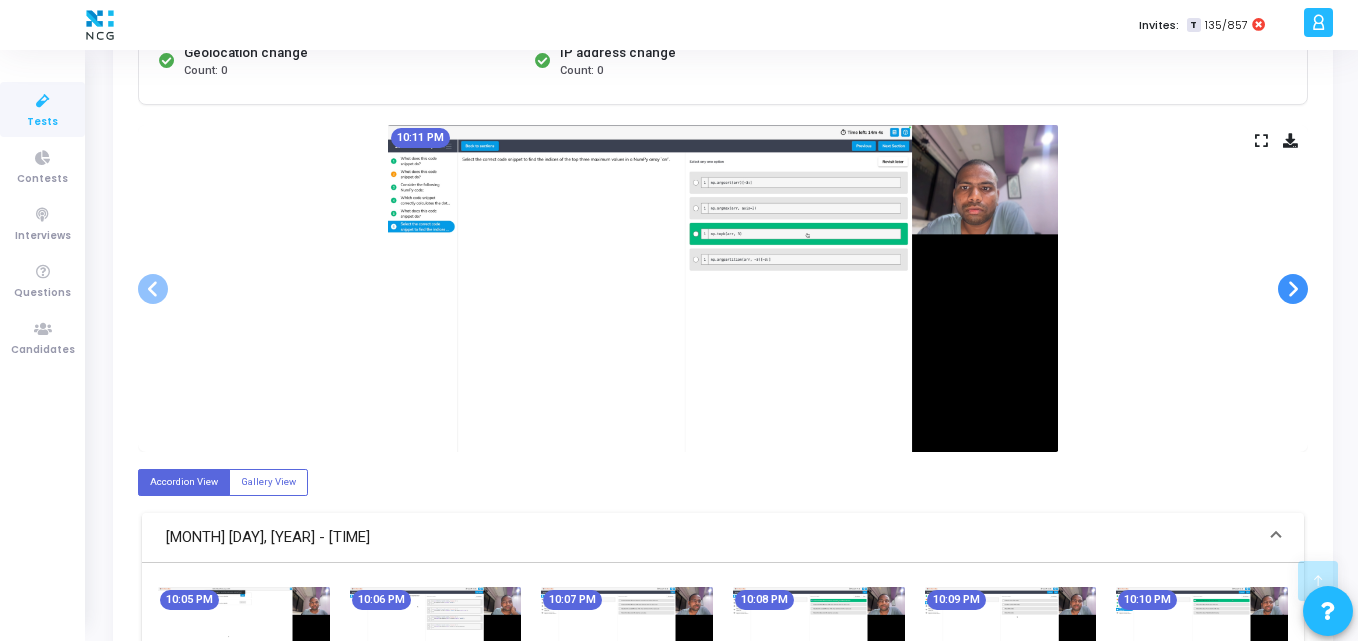 click at bounding box center [1293, 289] 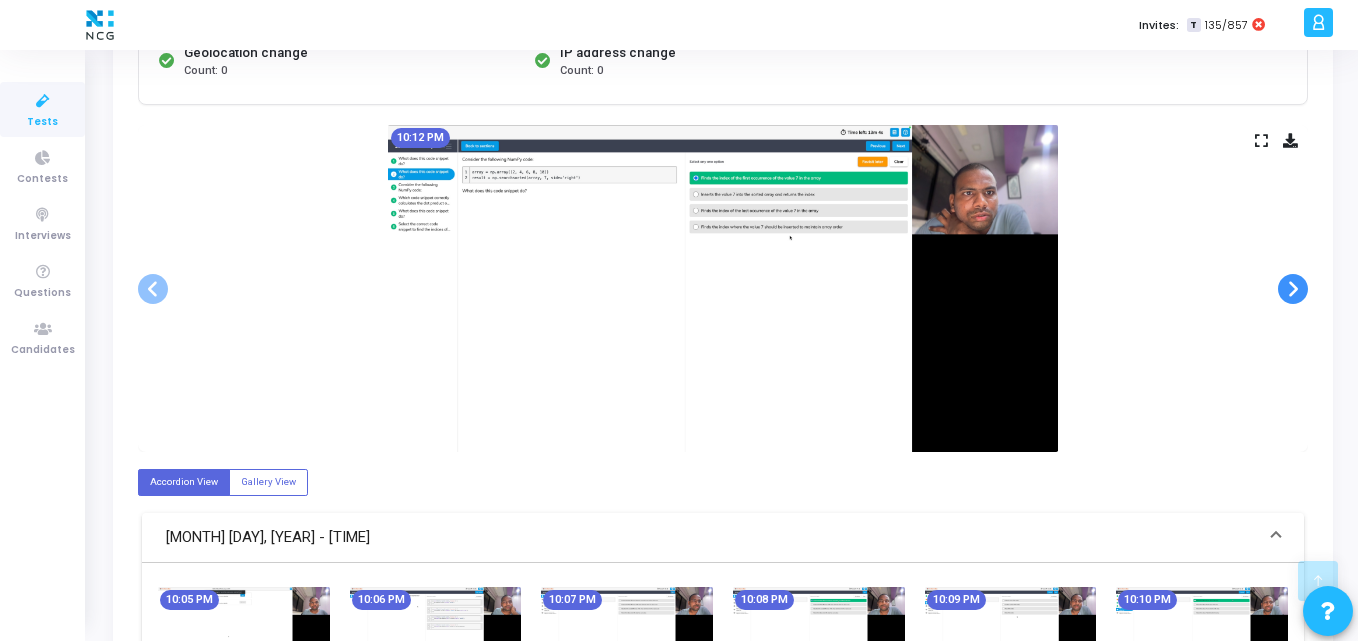 click at bounding box center [1293, 289] 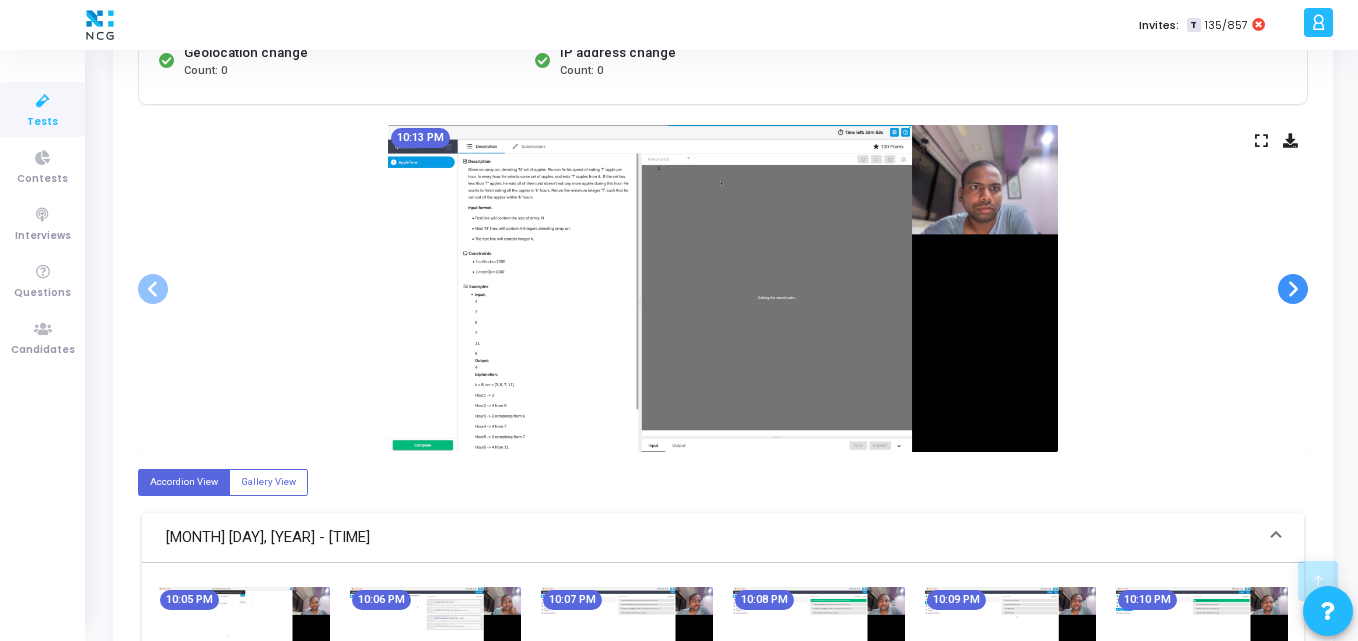 click at bounding box center (1293, 289) 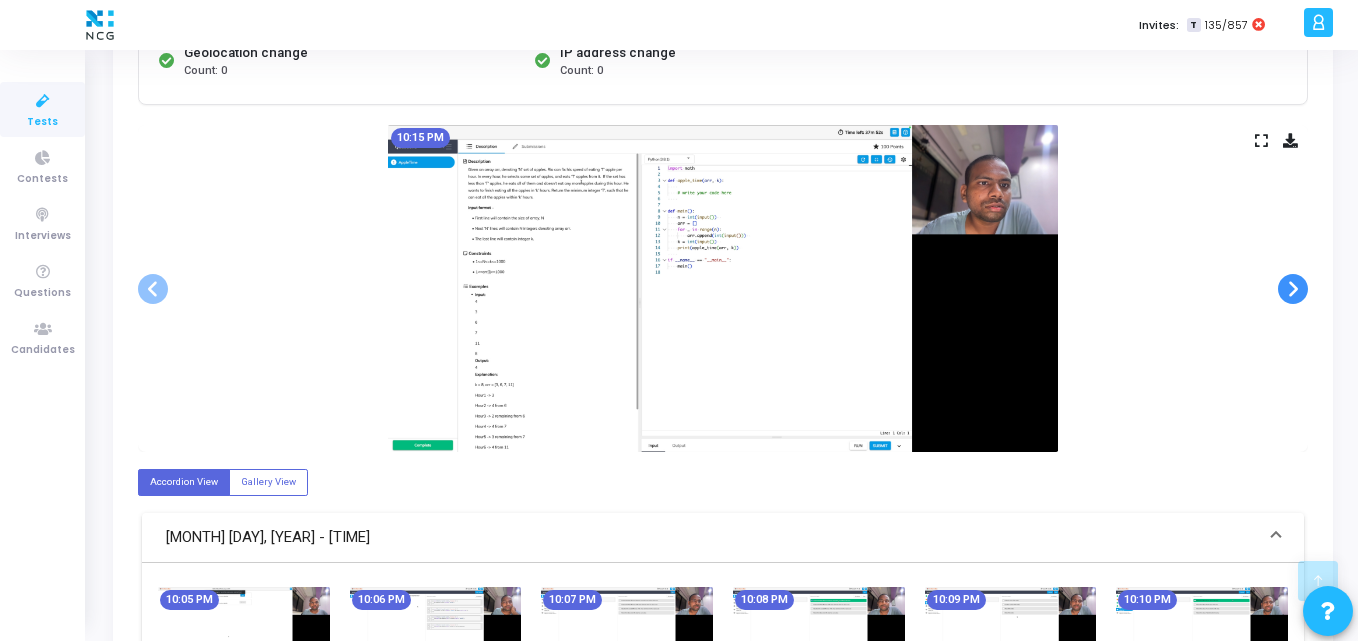 click at bounding box center [1293, 289] 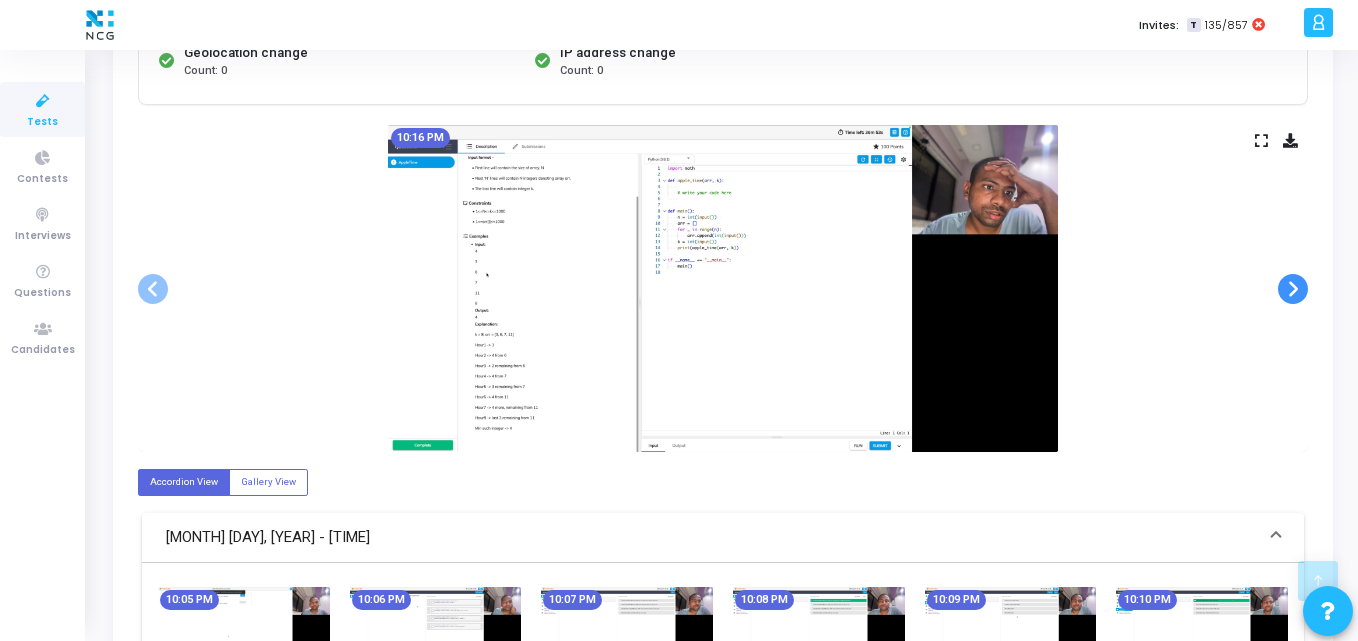click at bounding box center (1293, 289) 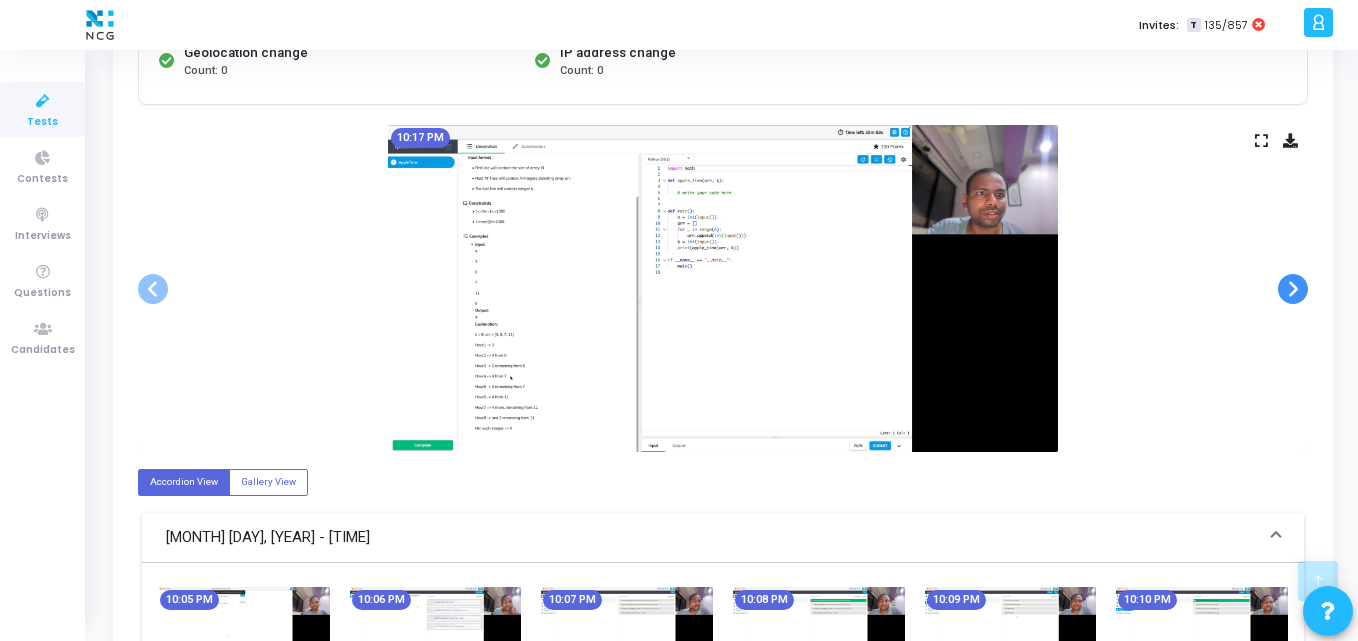 click at bounding box center [1293, 289] 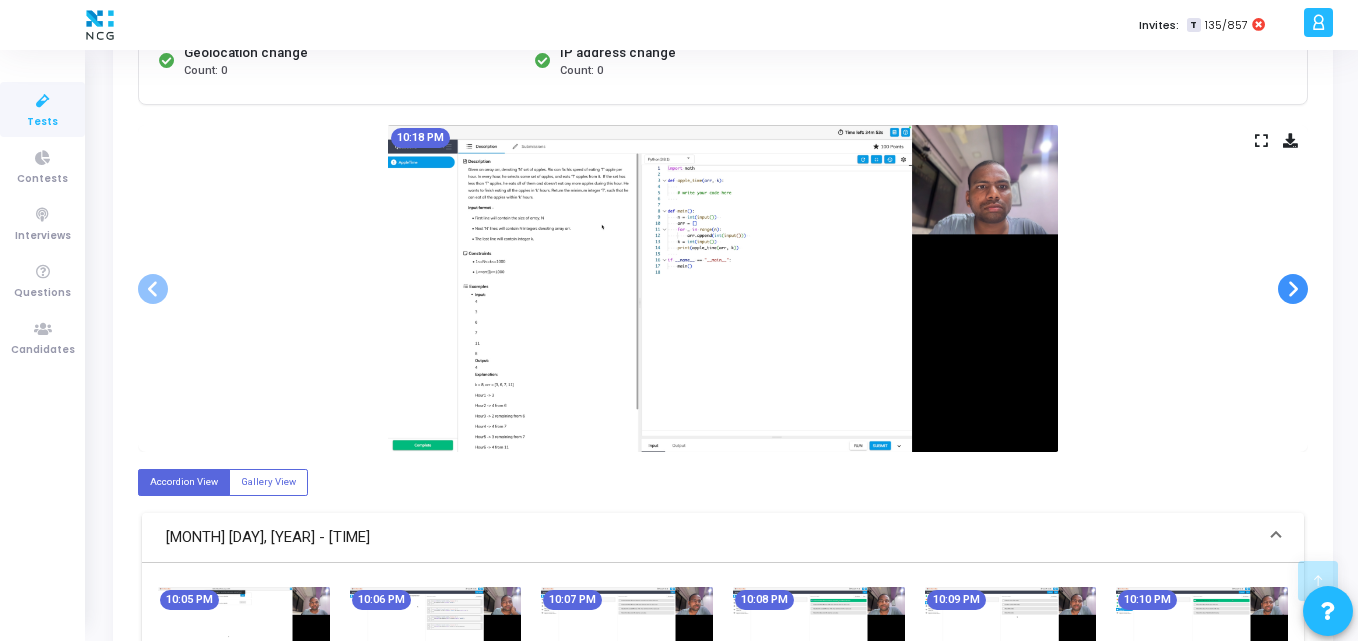 click at bounding box center [1293, 289] 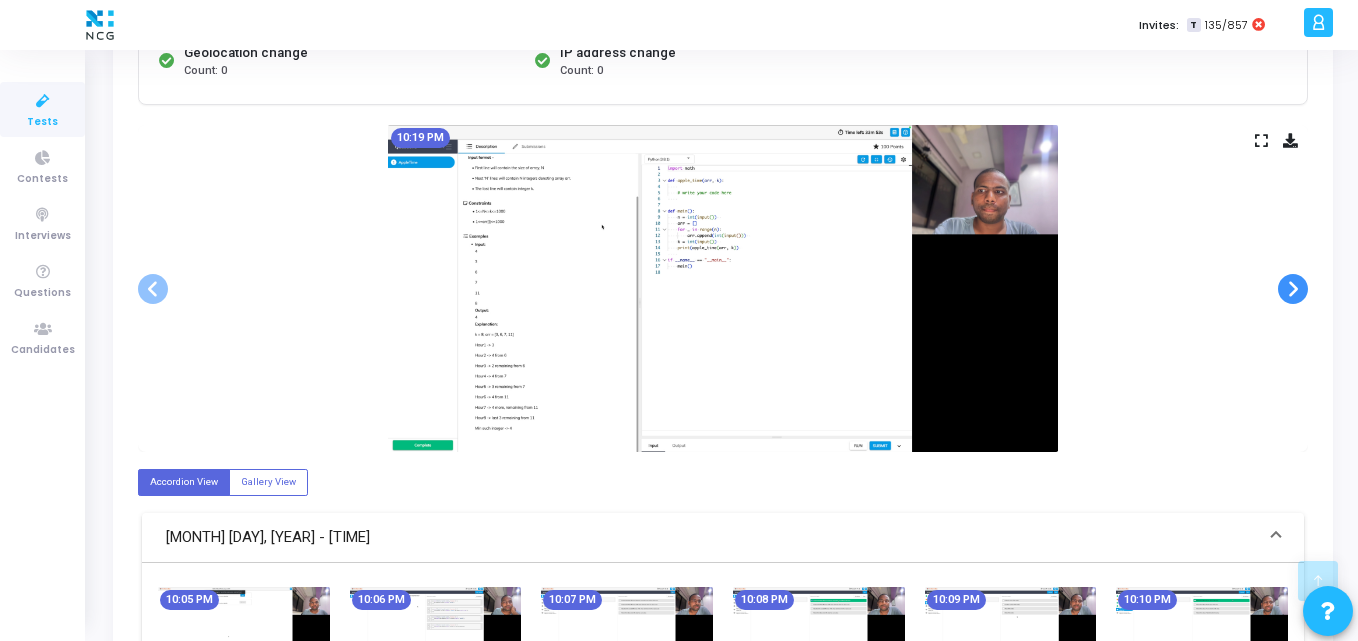 click at bounding box center (1293, 289) 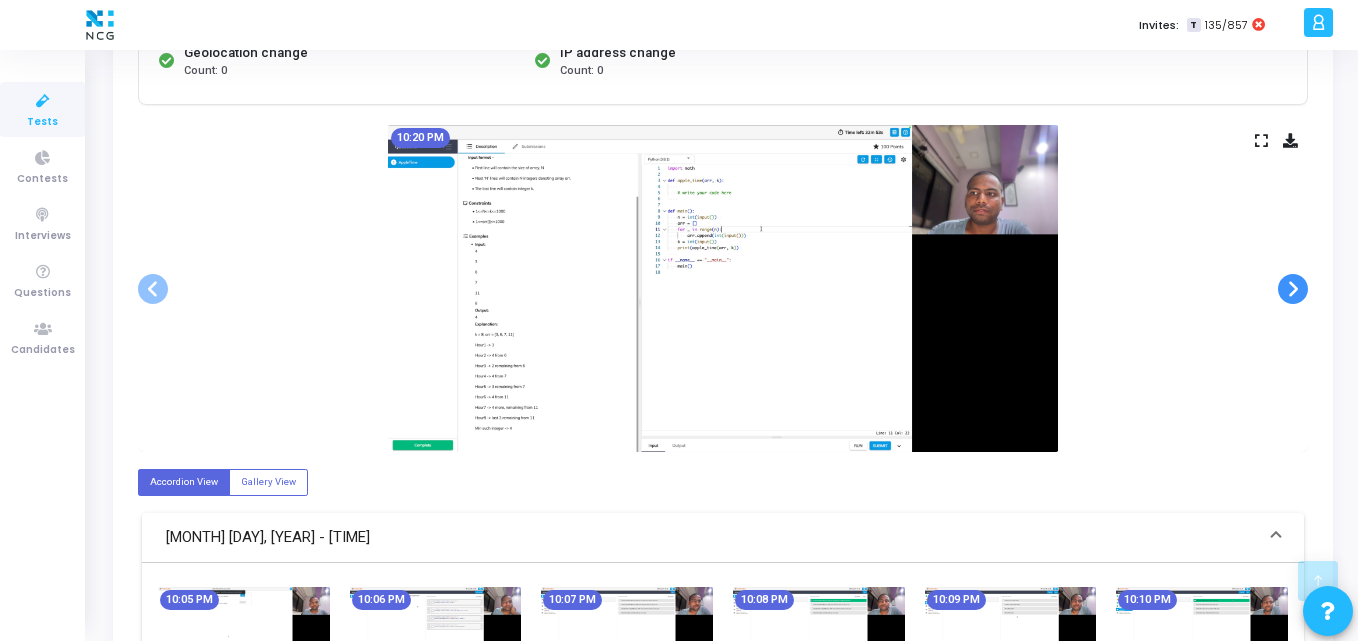 click at bounding box center [1293, 289] 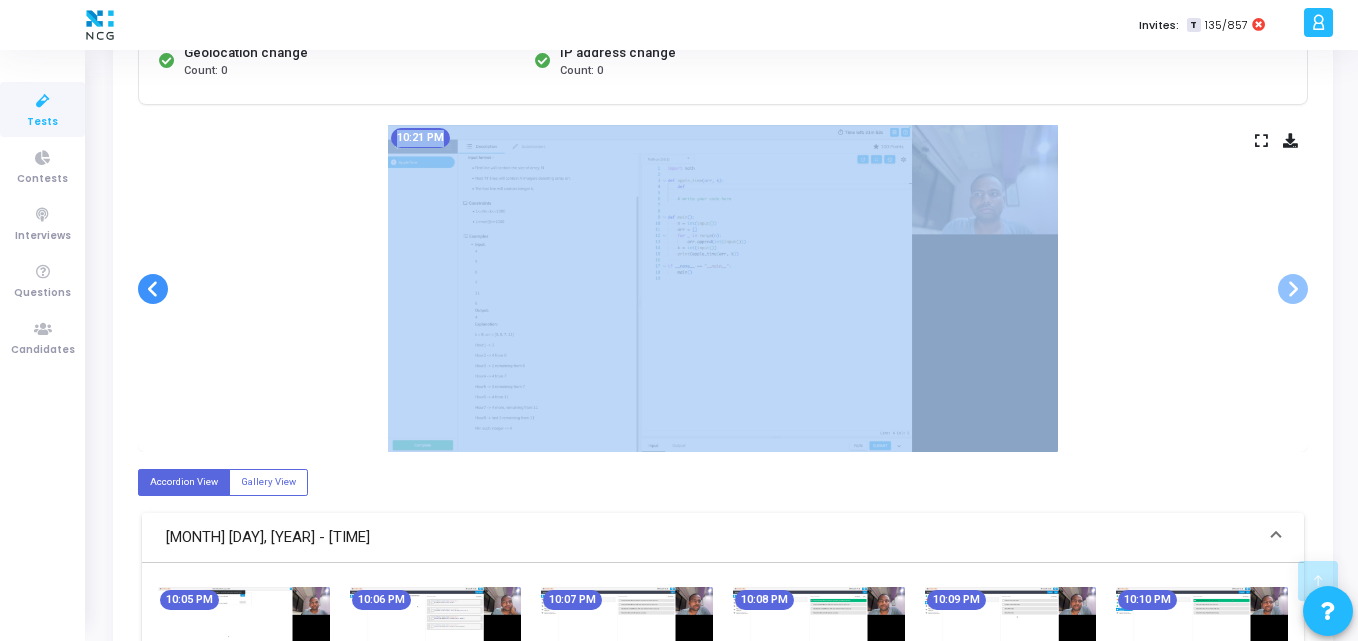 drag, startPoint x: 172, startPoint y: 286, endPoint x: 142, endPoint y: 291, distance: 30.413813 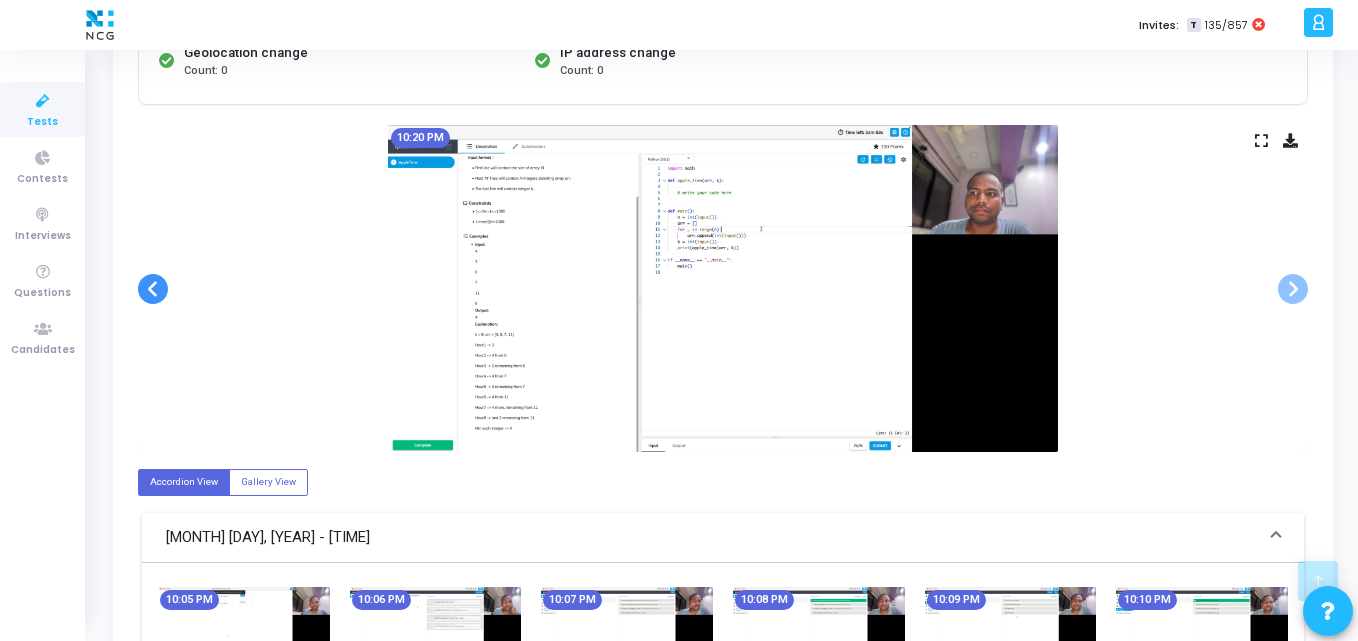 click at bounding box center [153, 289] 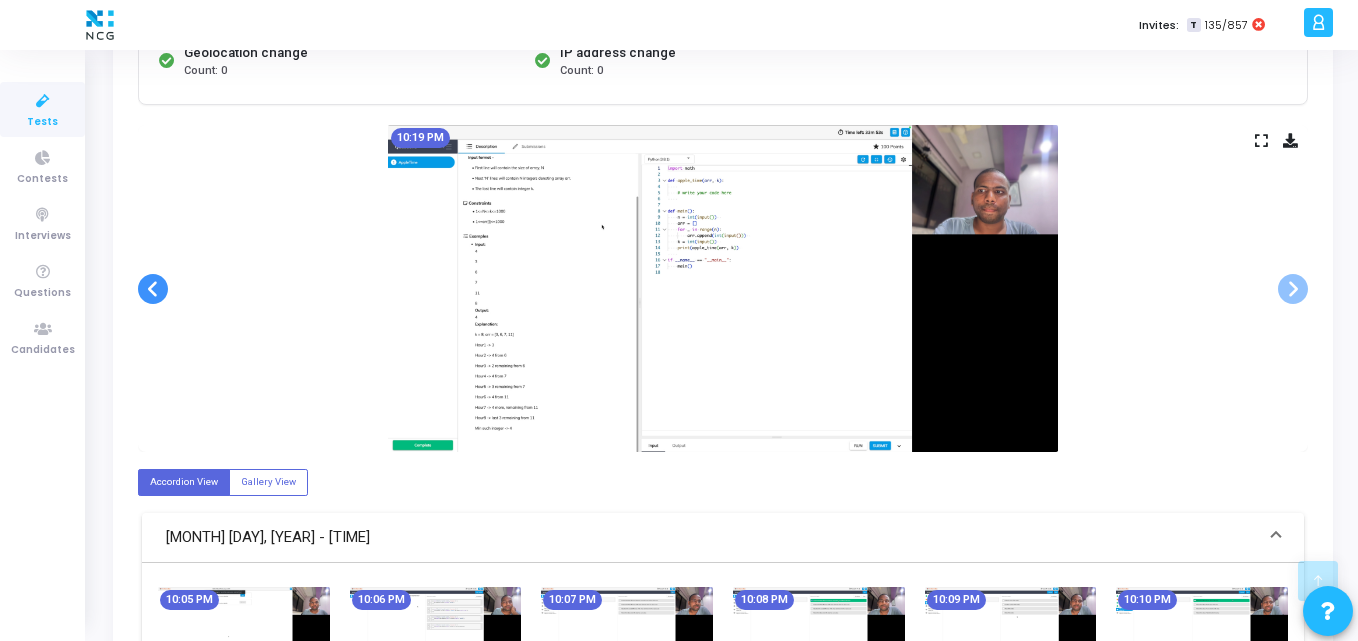 click at bounding box center (153, 289) 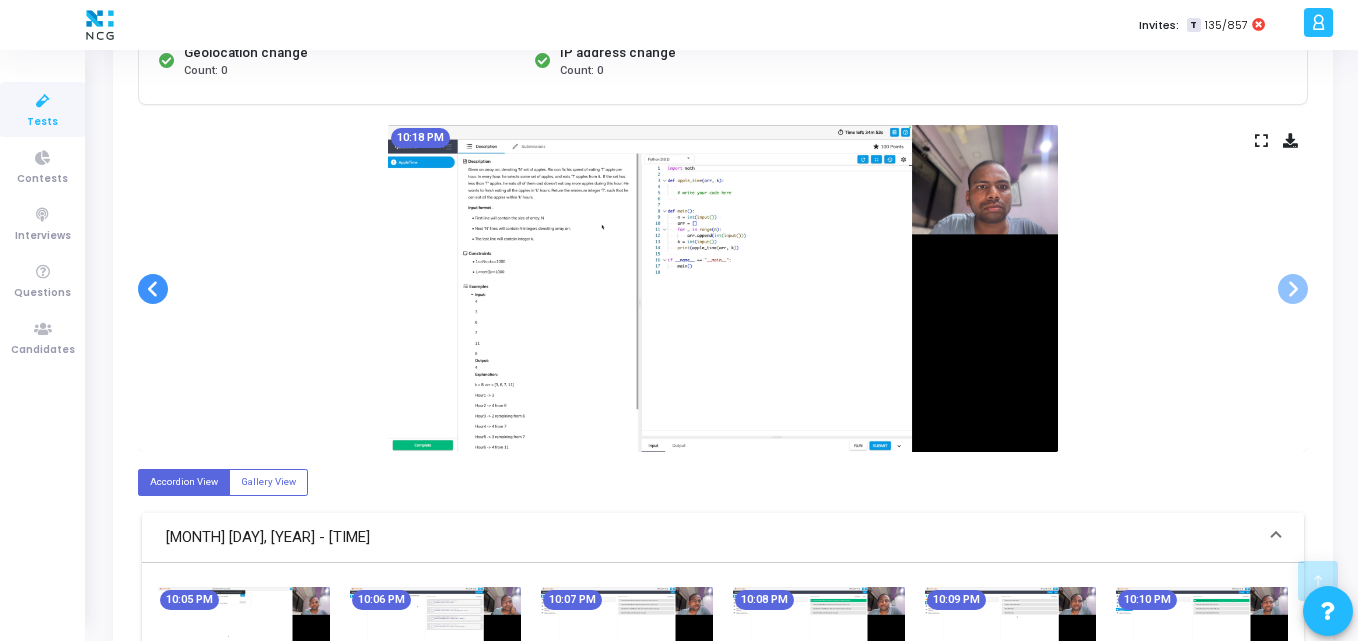 click at bounding box center (153, 289) 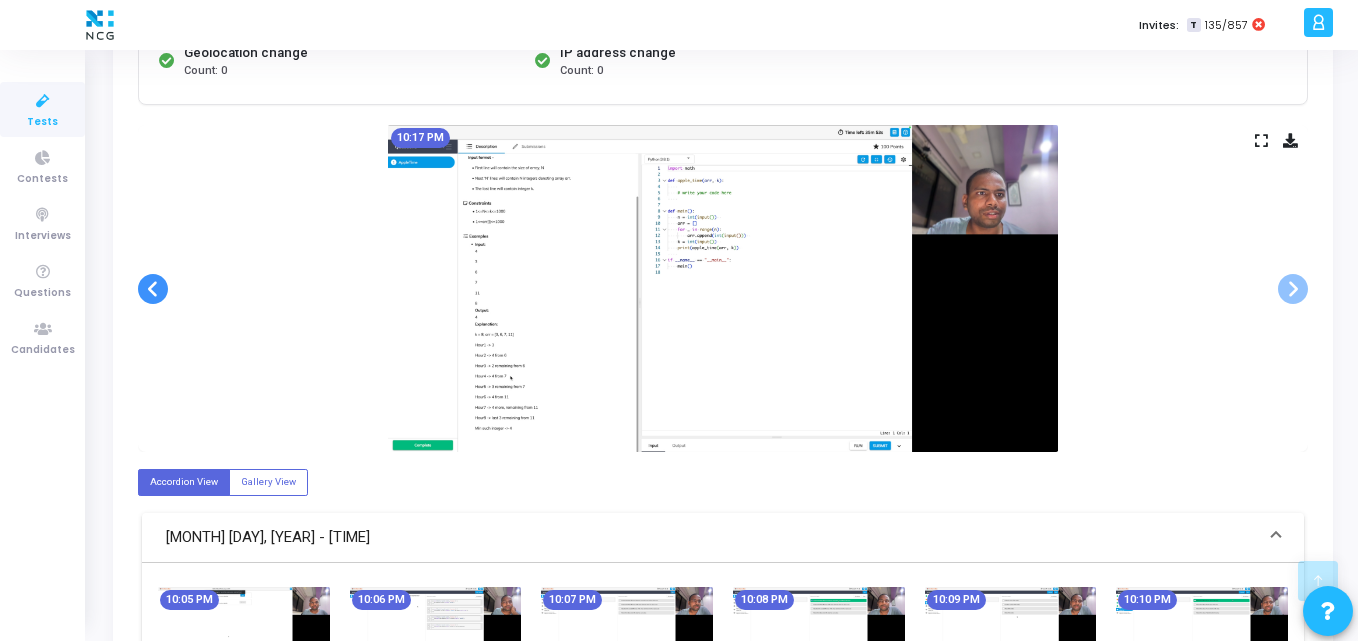 click at bounding box center [153, 289] 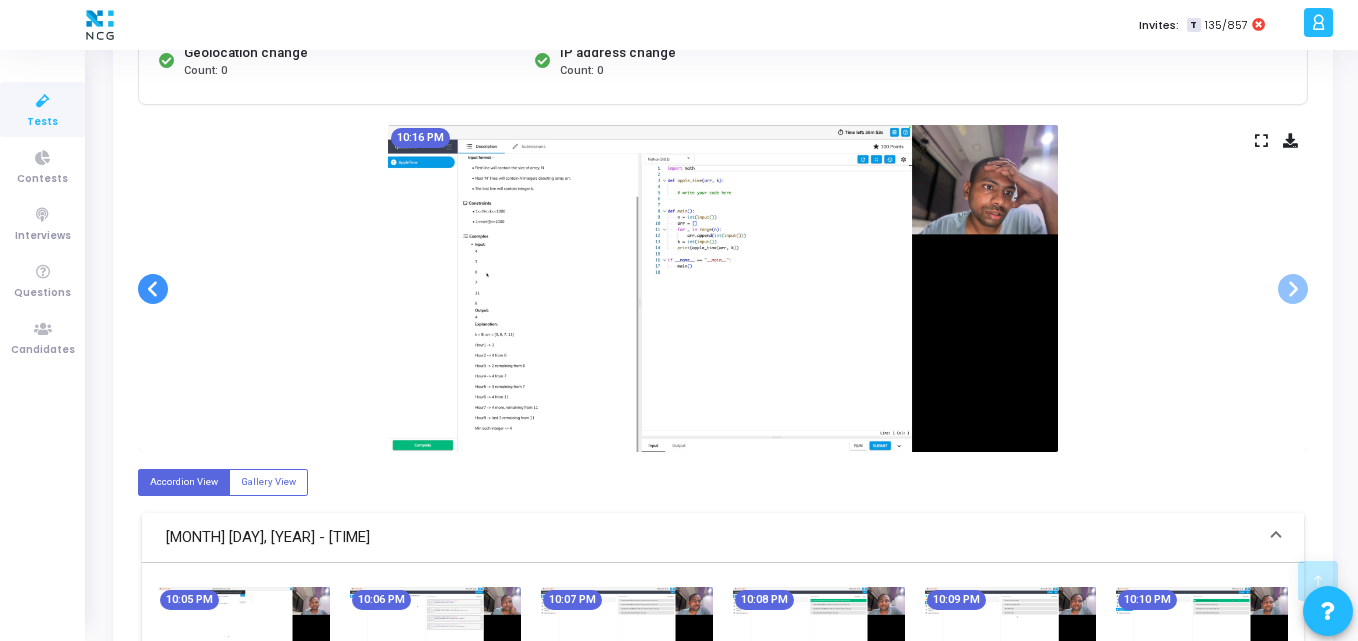 click at bounding box center (153, 289) 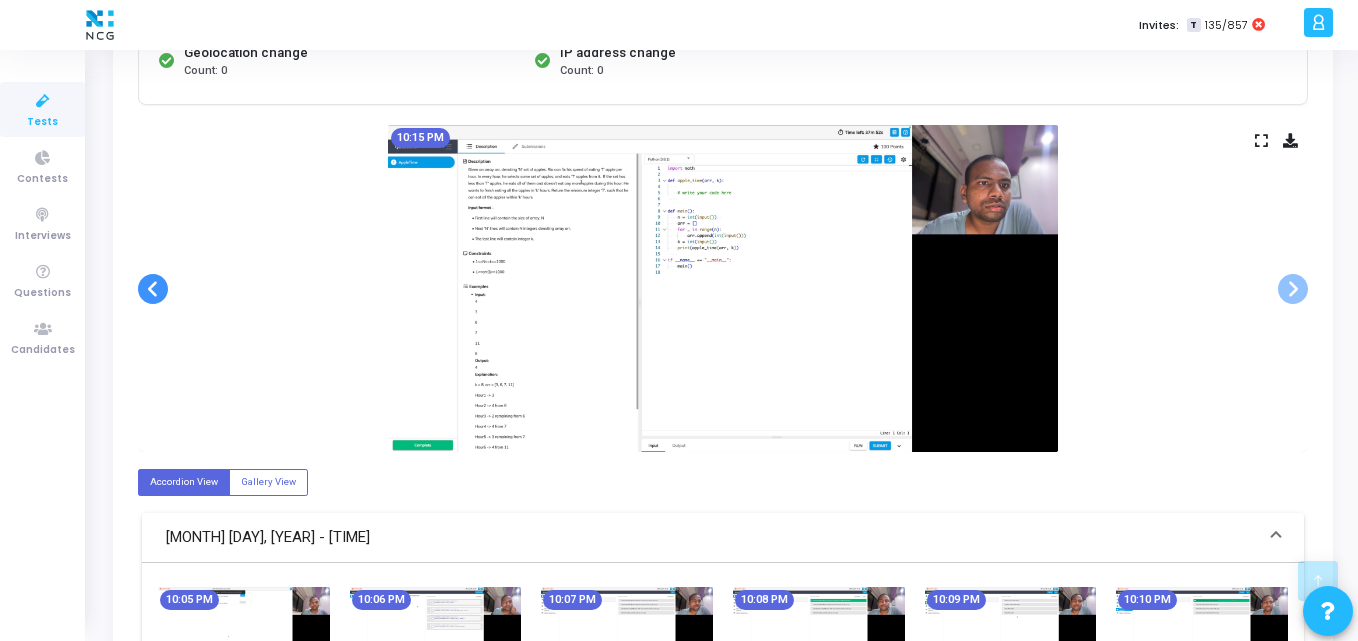 click at bounding box center [153, 289] 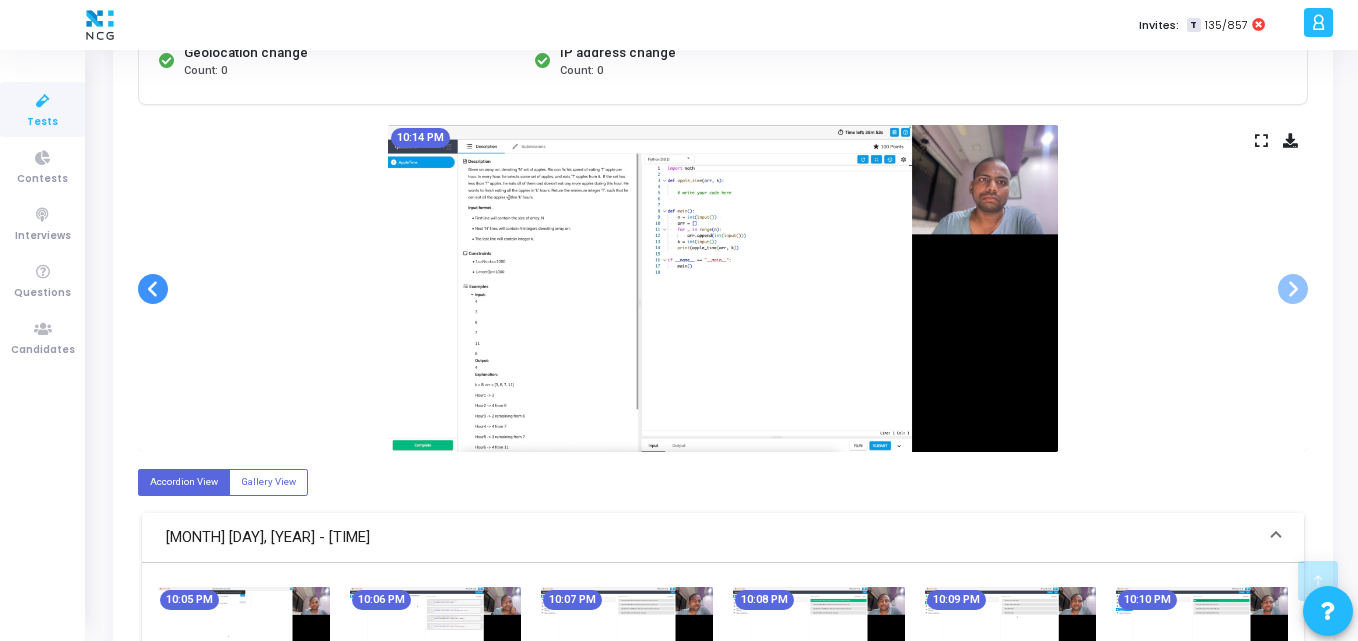 click at bounding box center [153, 289] 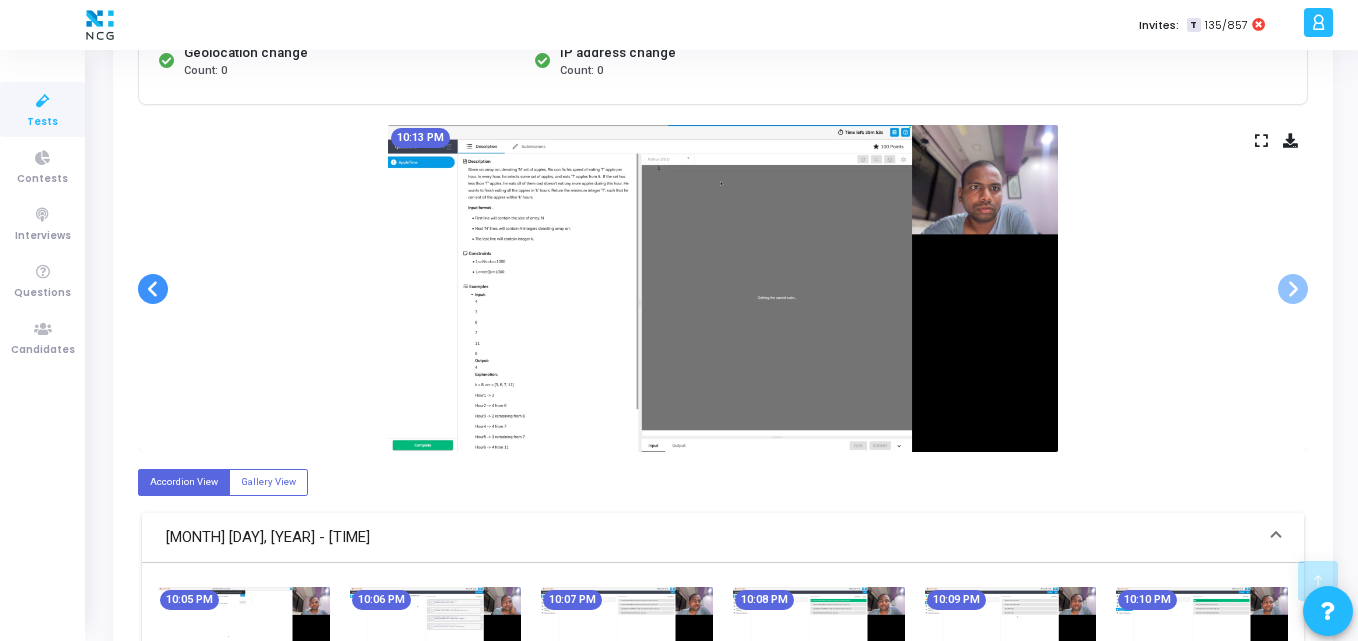 click at bounding box center (153, 289) 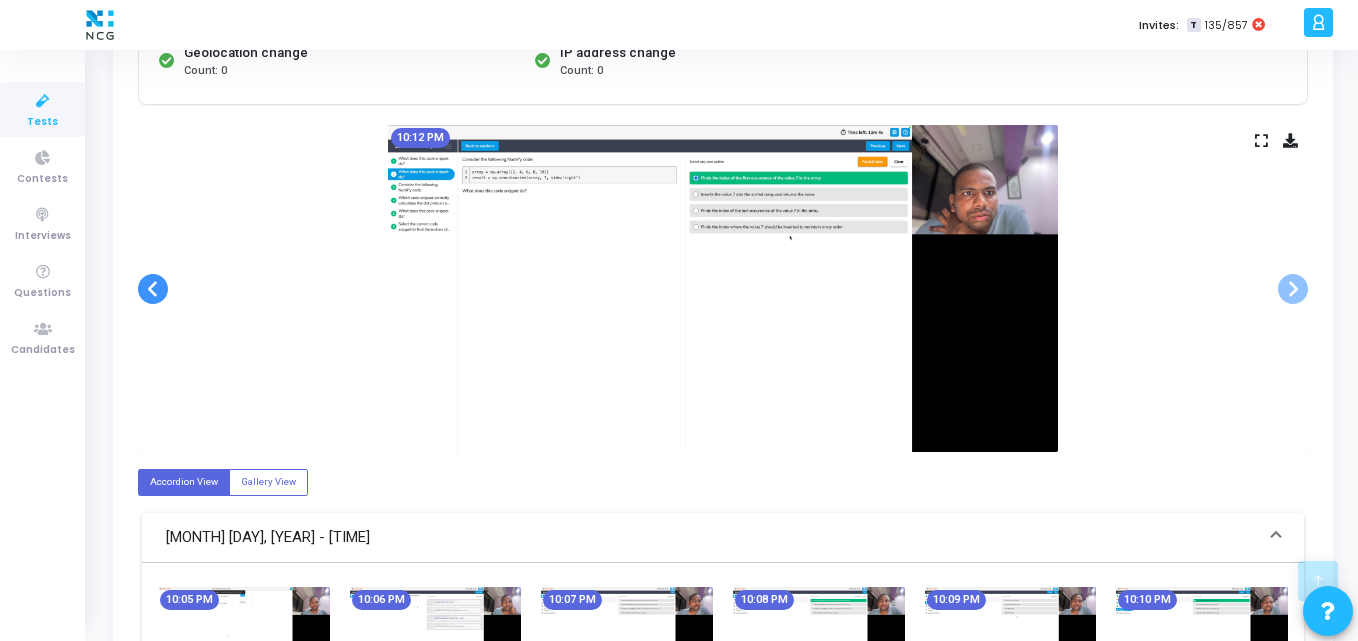 click at bounding box center [153, 289] 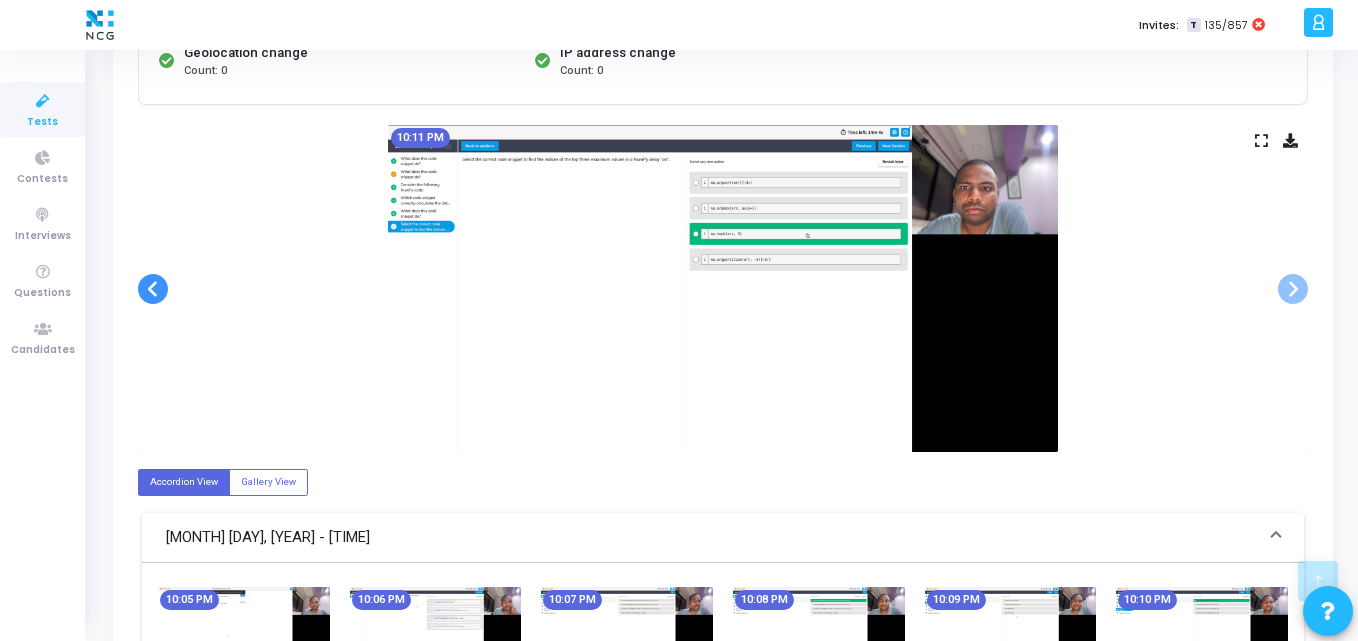 click at bounding box center [153, 289] 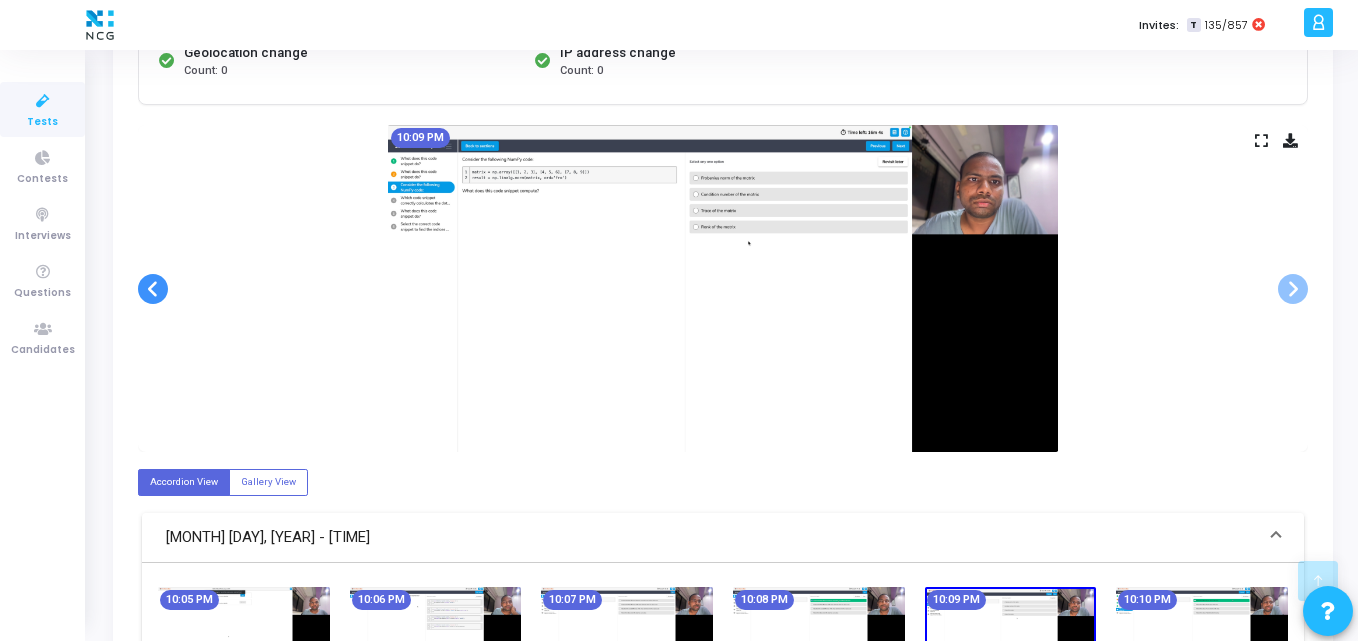 click at bounding box center [153, 289] 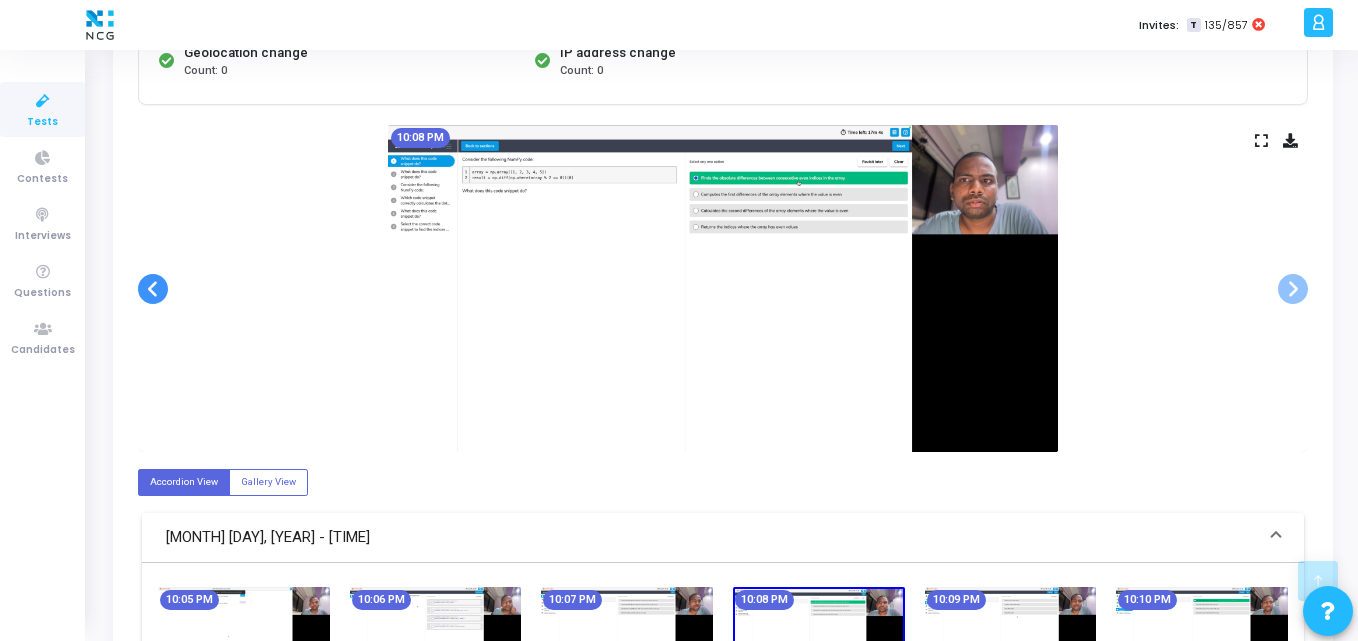 click at bounding box center (153, 289) 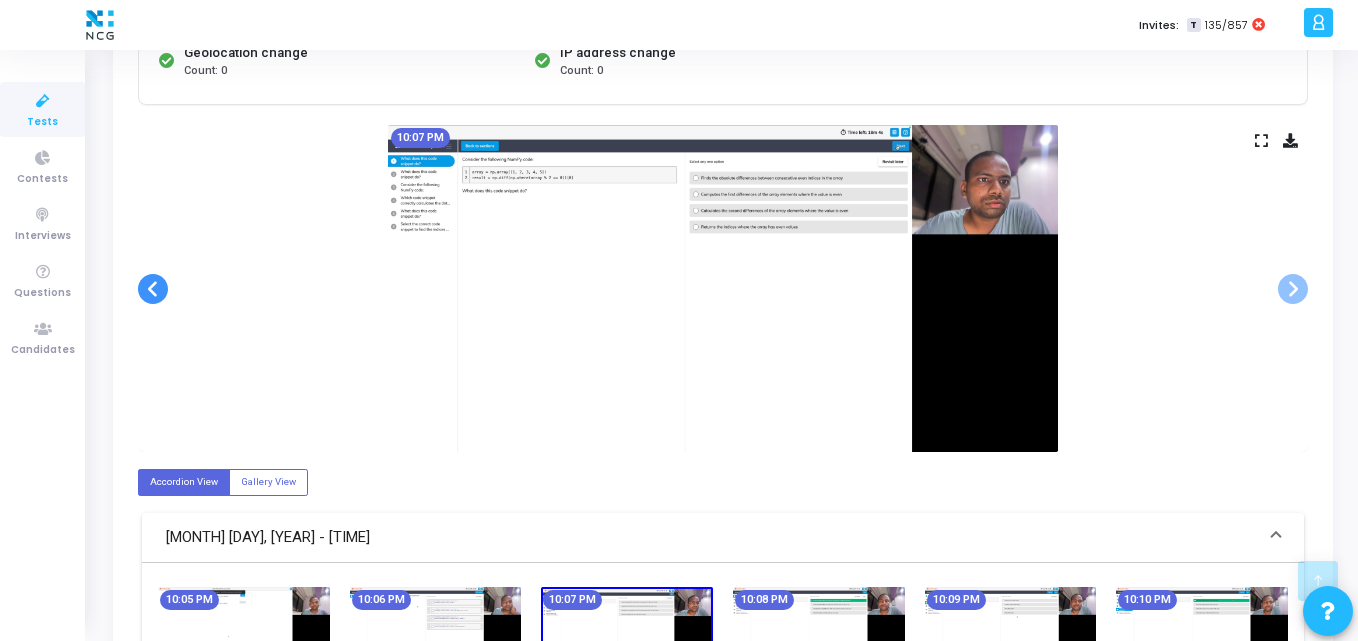 click at bounding box center [153, 289] 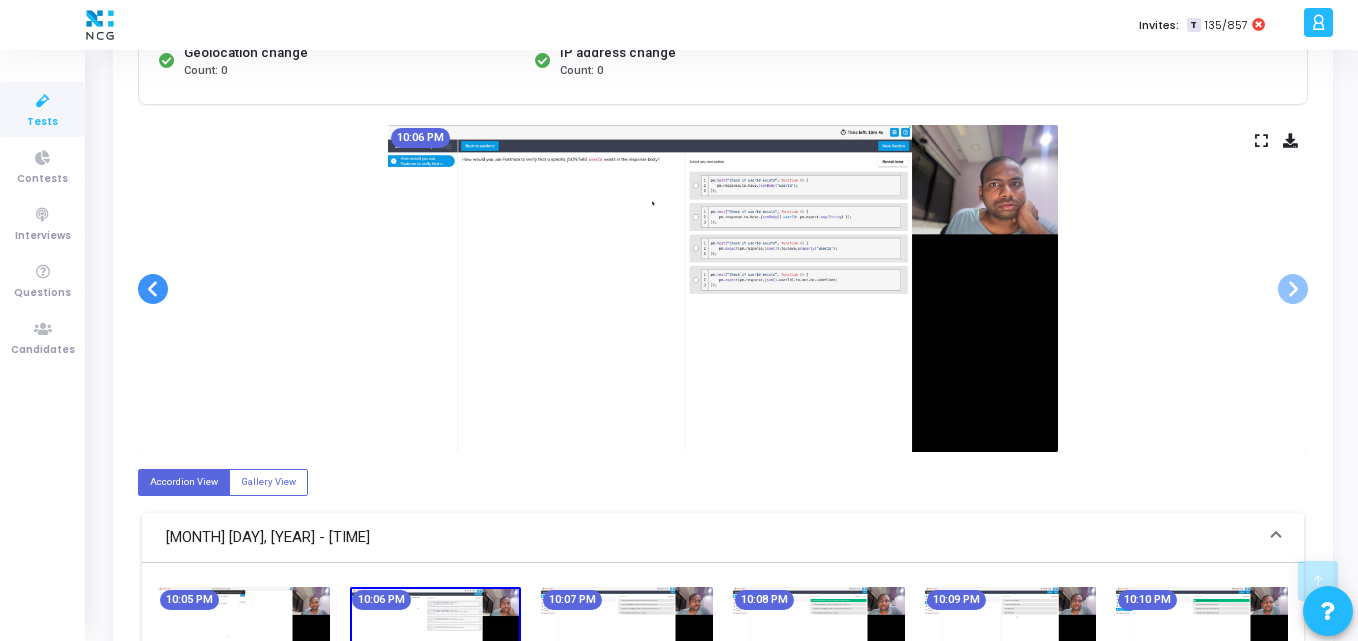 click at bounding box center (153, 289) 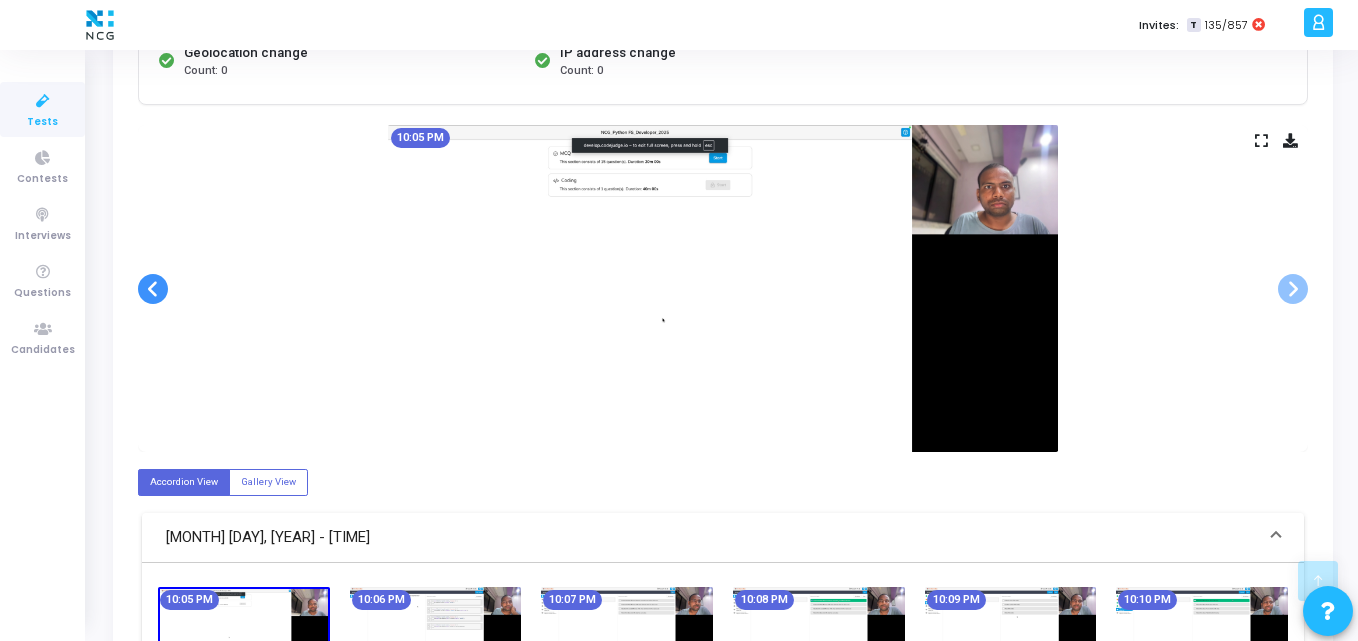 click at bounding box center [153, 289] 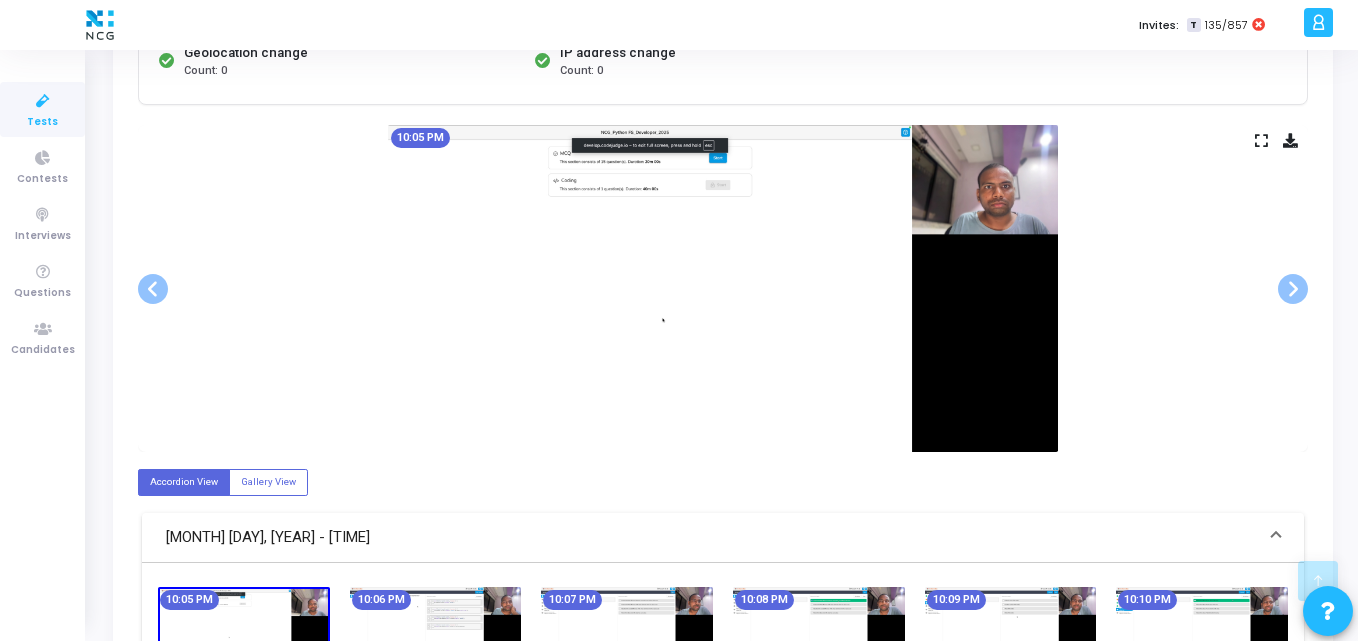 click at bounding box center [1290, 140] 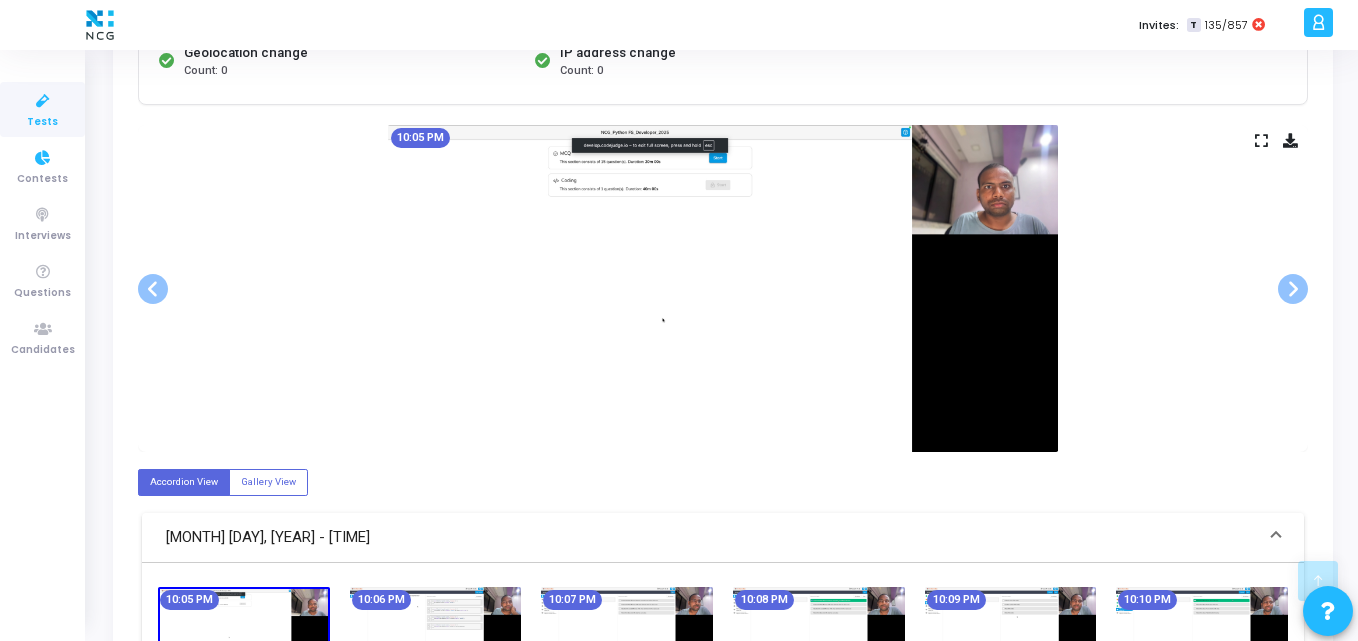 click on "Tests" at bounding box center [42, 122] 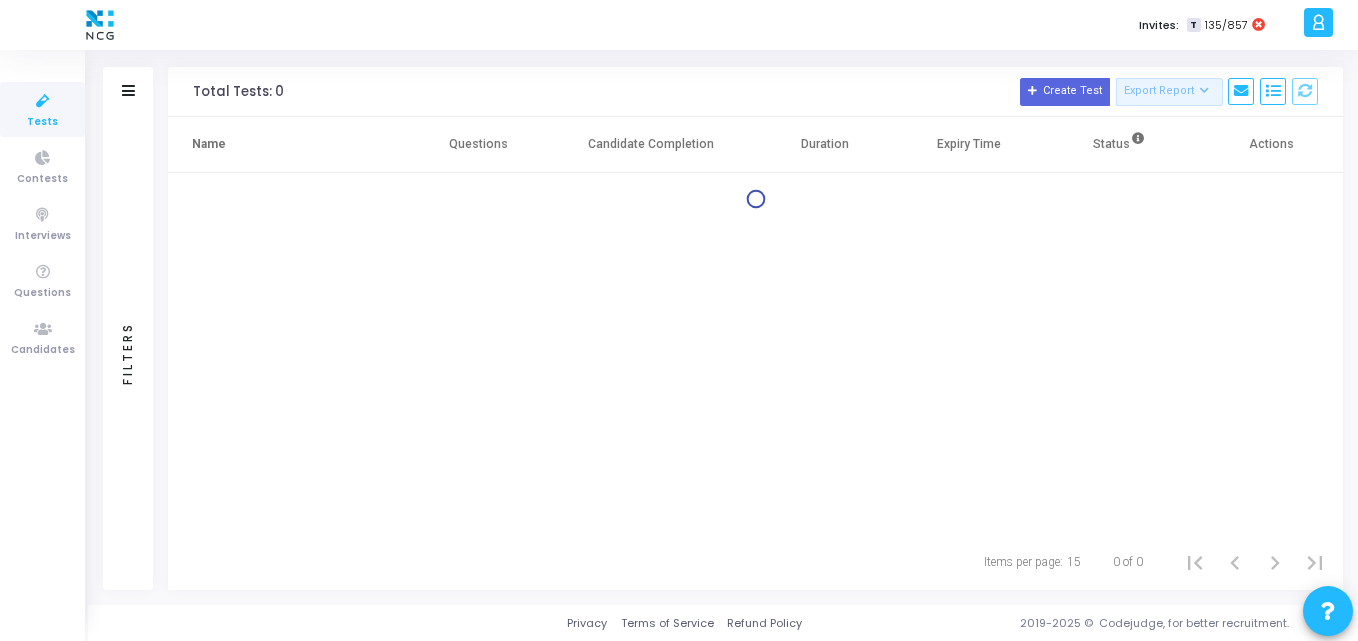 scroll, scrollTop: 0, scrollLeft: 0, axis: both 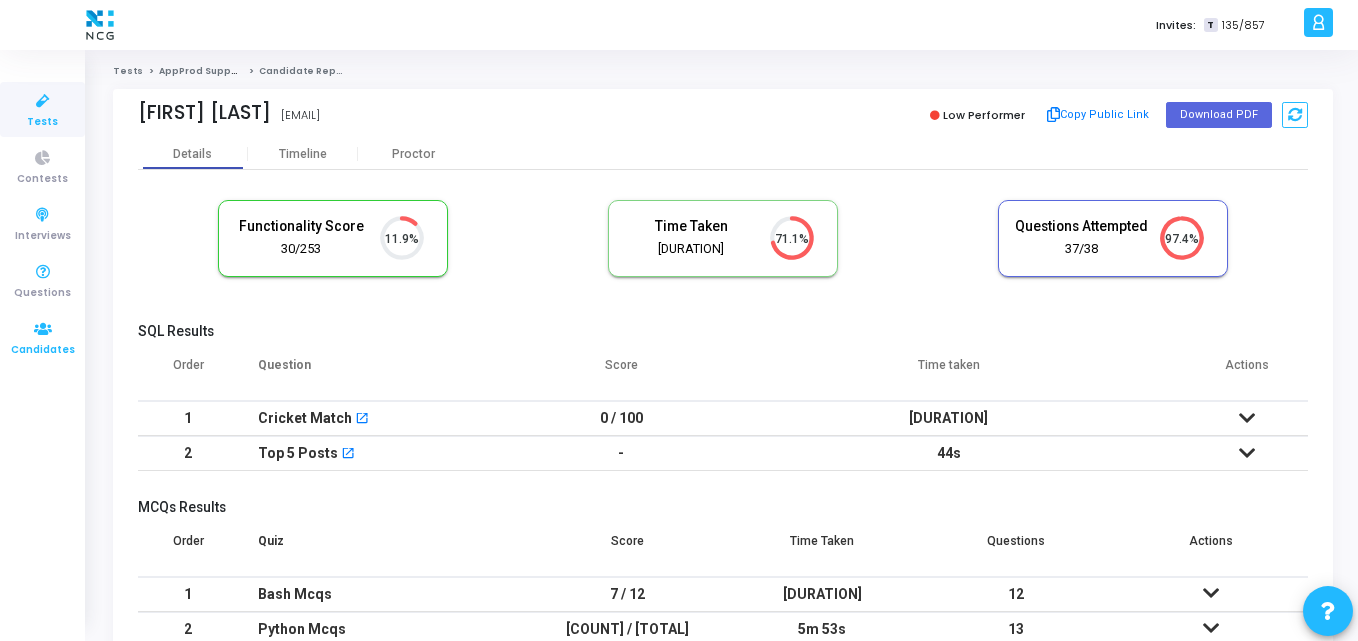 click at bounding box center [43, 329] 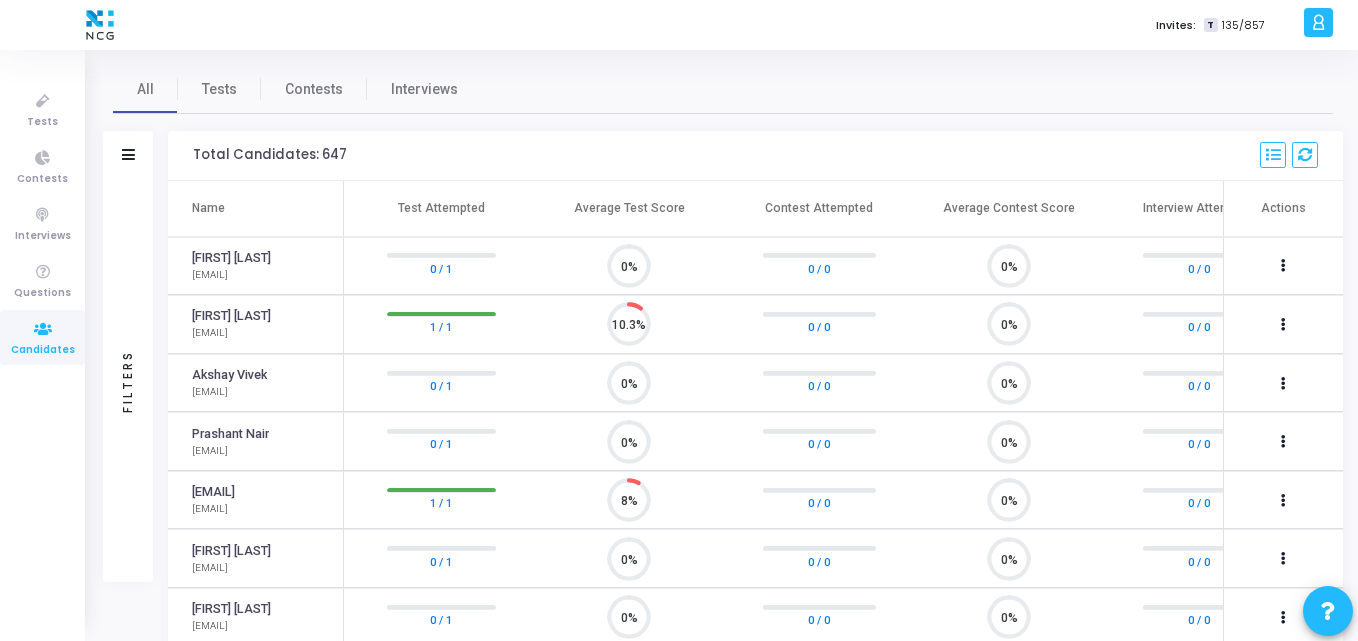 scroll, scrollTop: 9, scrollLeft: 9, axis: both 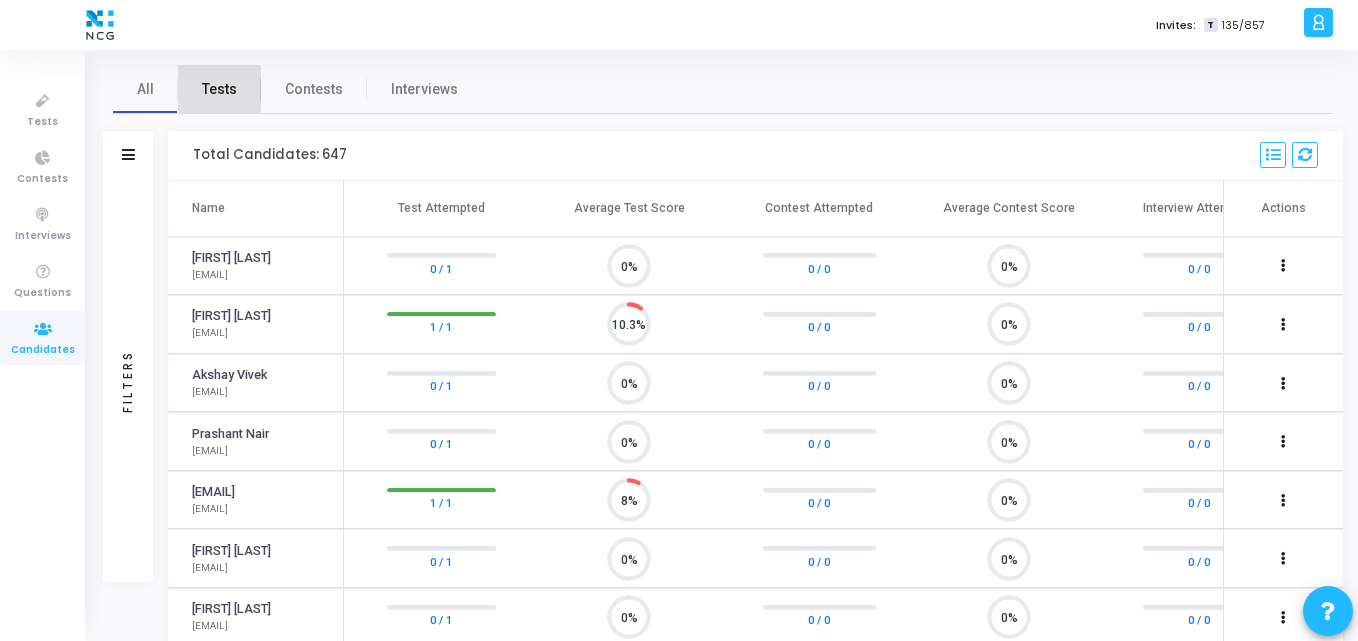 click on "Tests" at bounding box center (219, 89) 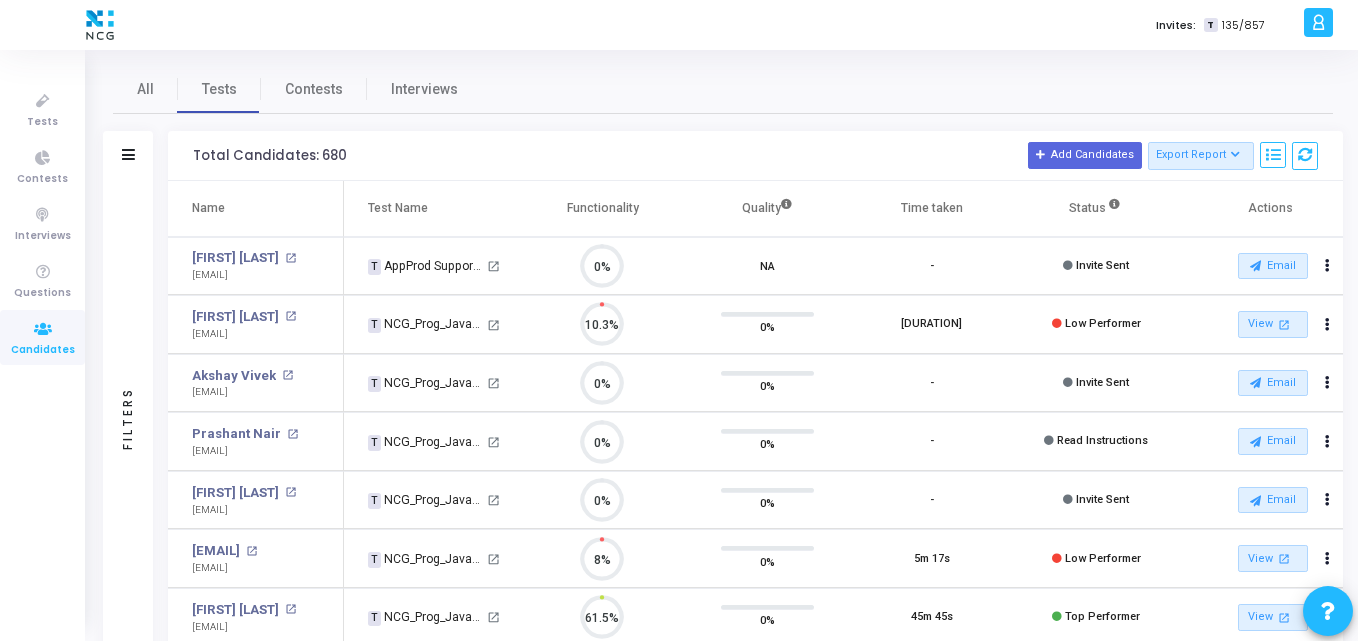 click on "Filters" 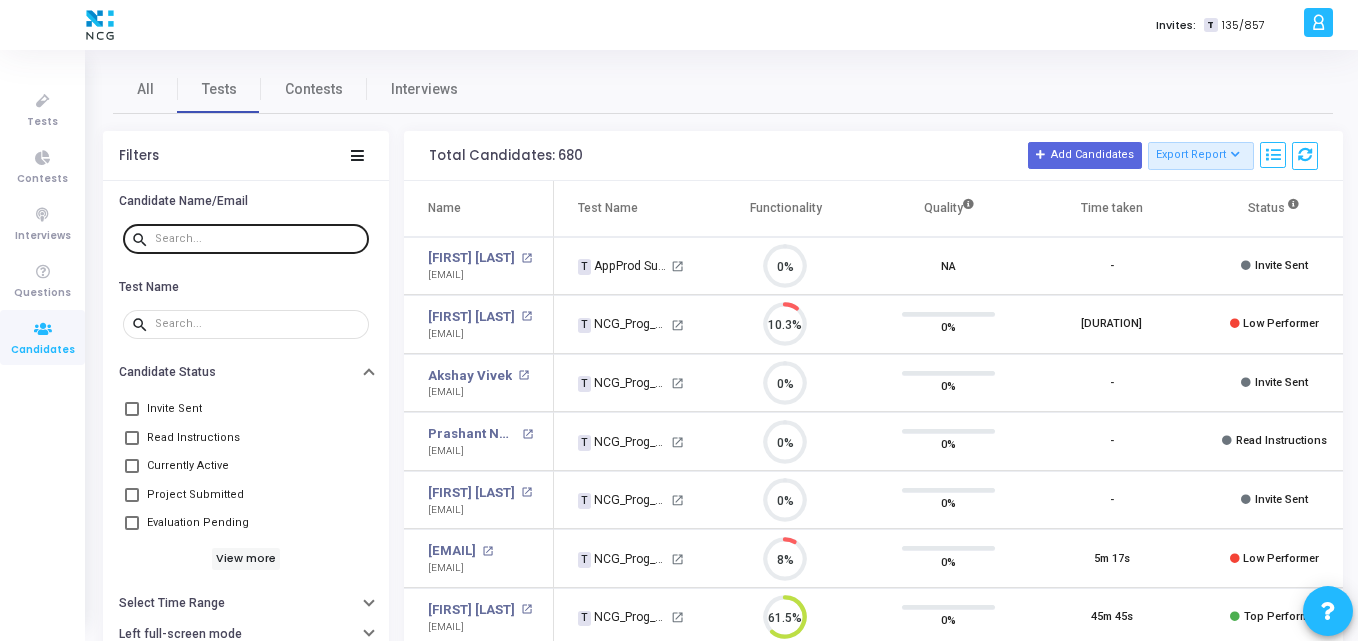 click at bounding box center (258, 238) 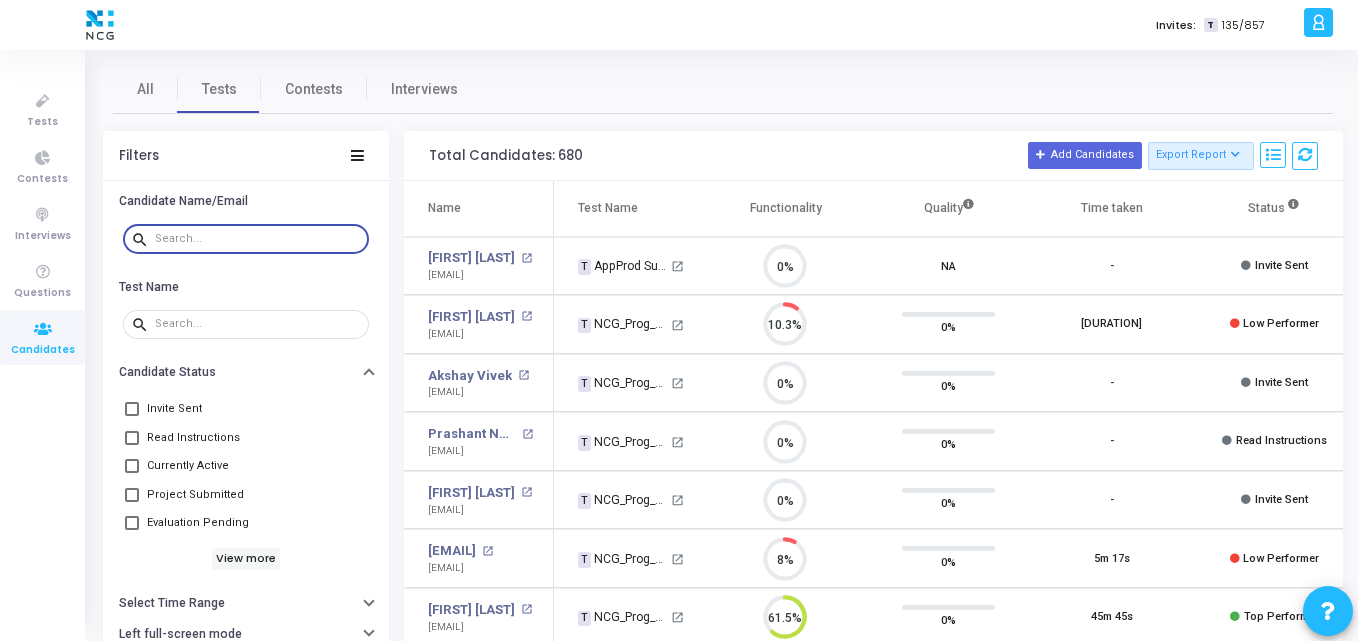 paste on "[EMAIL]" 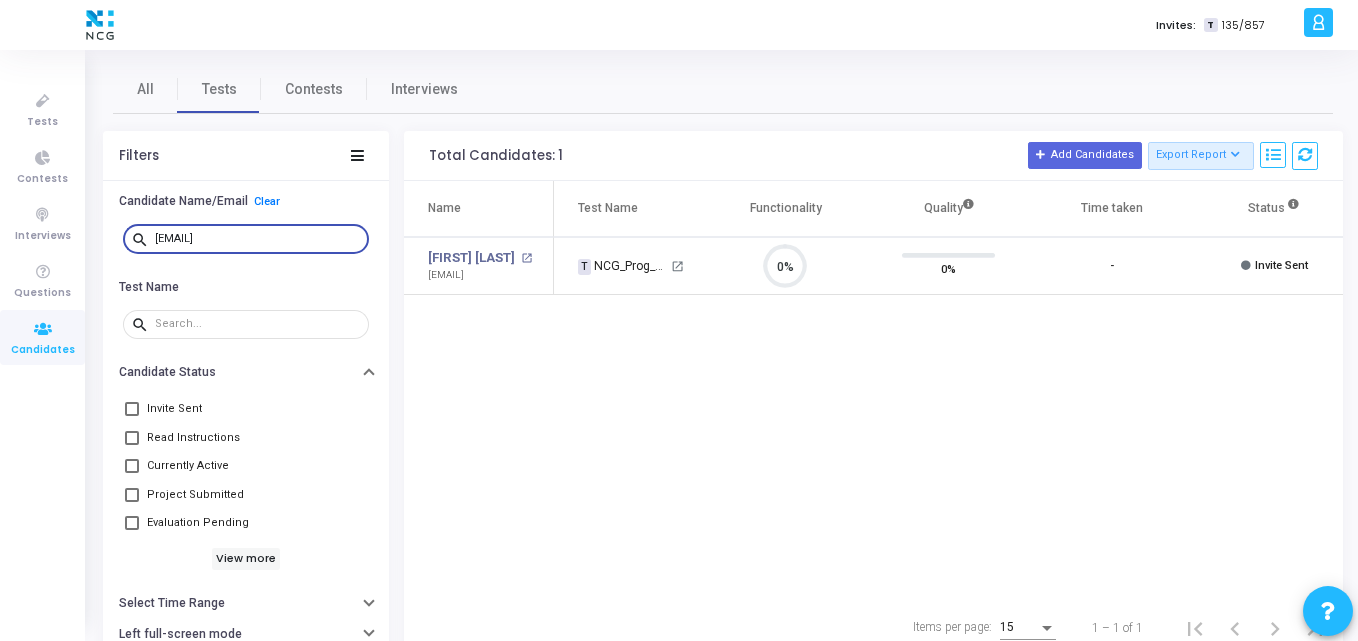 type on "[EMAIL]" 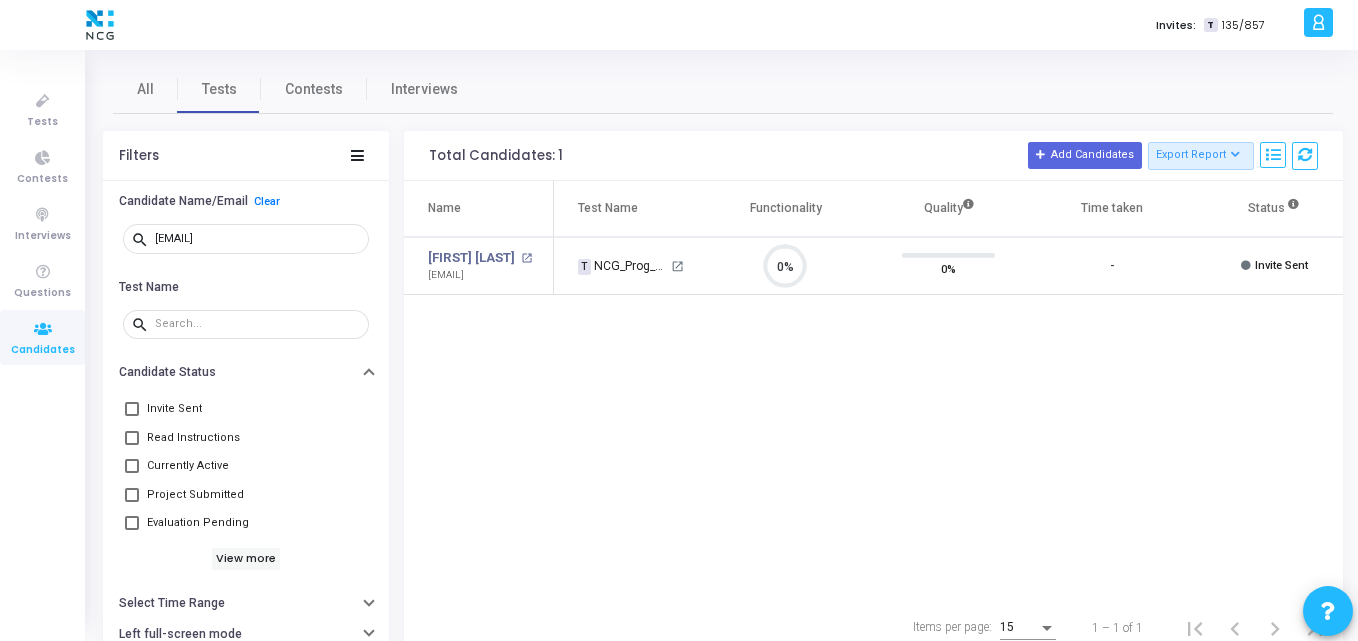 click on "Name  Test Name   Functionality   Quality  Time taken  Status   Actions   [FIRST] [LAST] open_in_new  [EMAIL]   T   NCG_Prog_JavaFS_2025_Test   open_in_new 0%  0%   -   Invite Sent   Email  archive  Archive  drafts  Cancel Invite  content_copy  Copy Test Invite Link  cached  Resend Test  close  Disable Camera Proctor  close  Disable Screen Sharing" 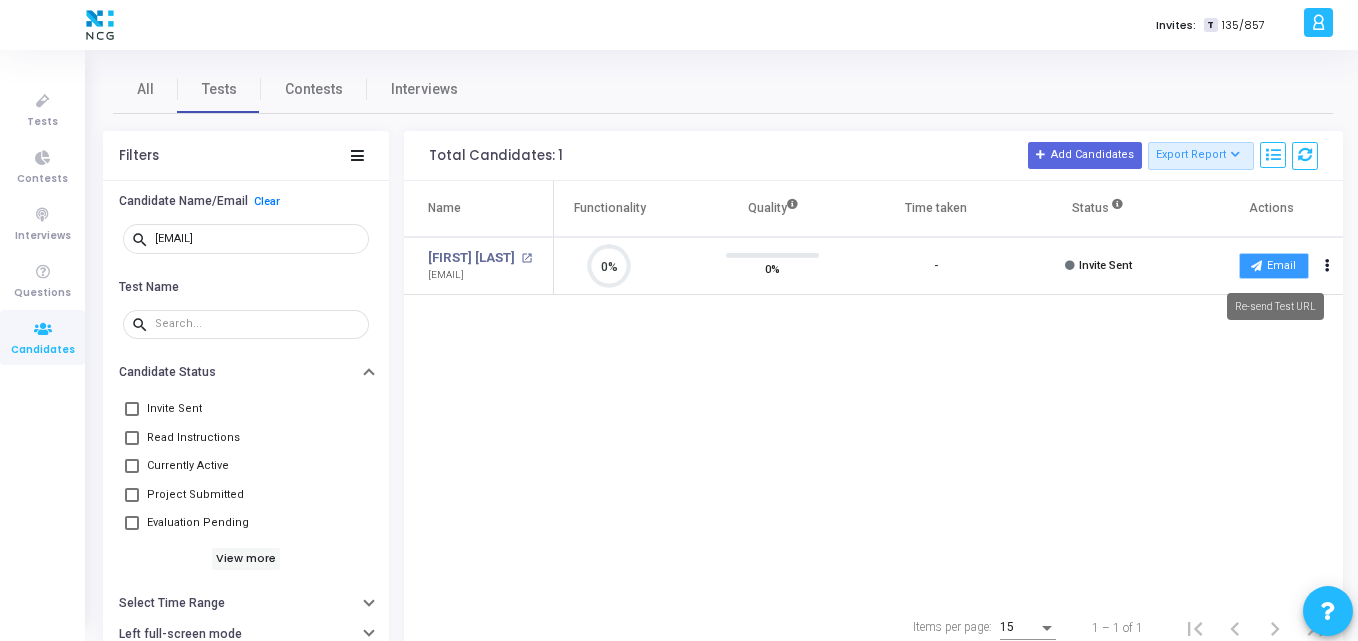 click on "Email" at bounding box center [1274, 266] 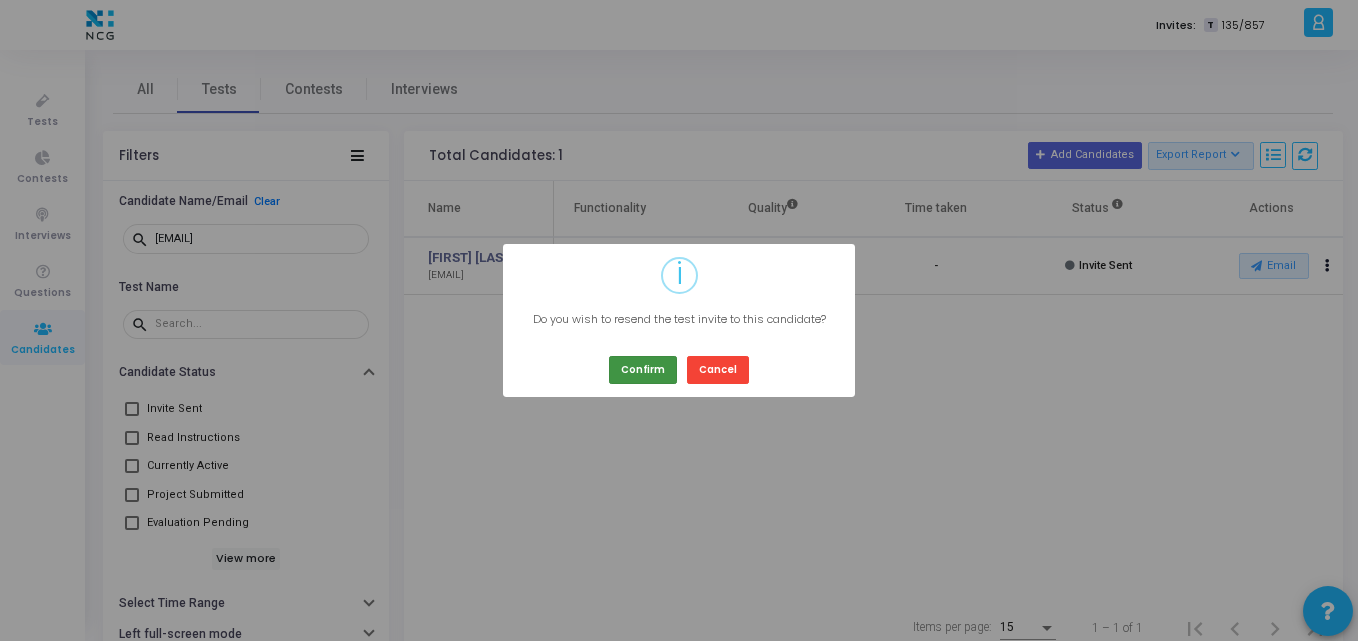 click on "Confirm" at bounding box center (643, 369) 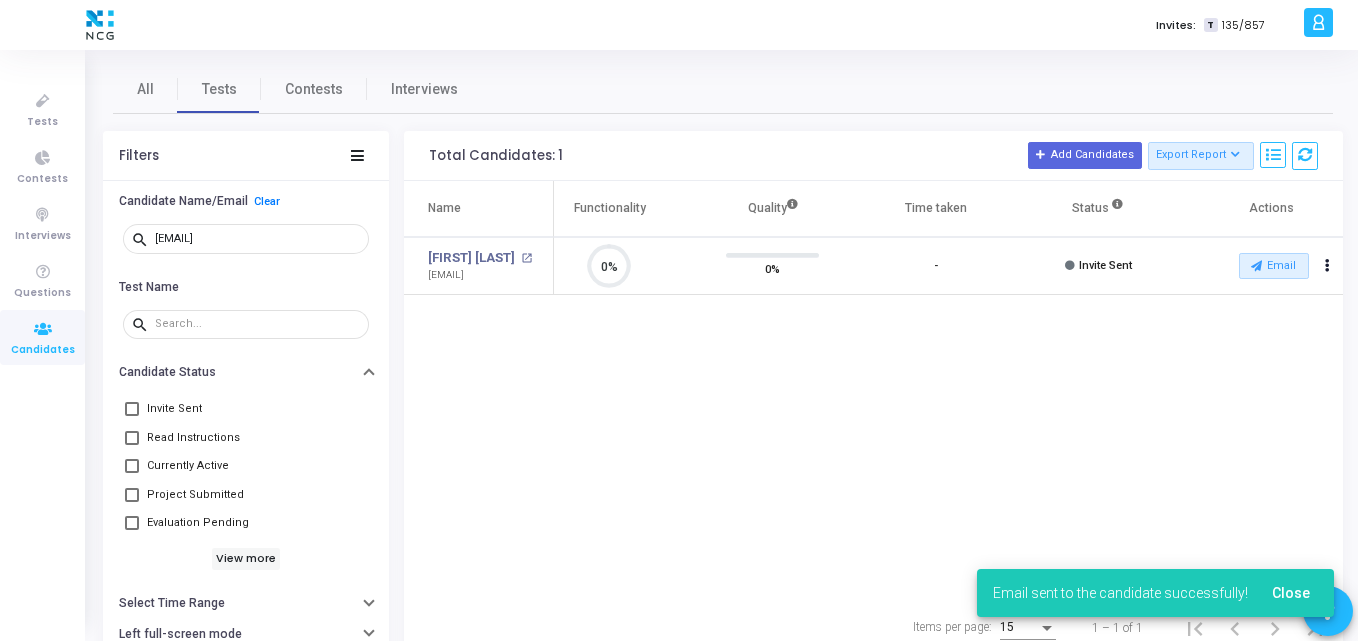 click on "Name  Test Name   Functionality   Quality  Time taken  Status   Actions   [FIRST] [LAST] open_in_new  [EMAIL]   T   NCG_Prog_JavaFS_2025_Test   open_in_new 0%  0%   -   Invite Sent   Email  archive  Archive  drafts  Cancel Invite  content_copy  Copy Test Invite Link  cached  Resend Test  close  Disable Camera Proctor  close  Disable Screen Sharing" 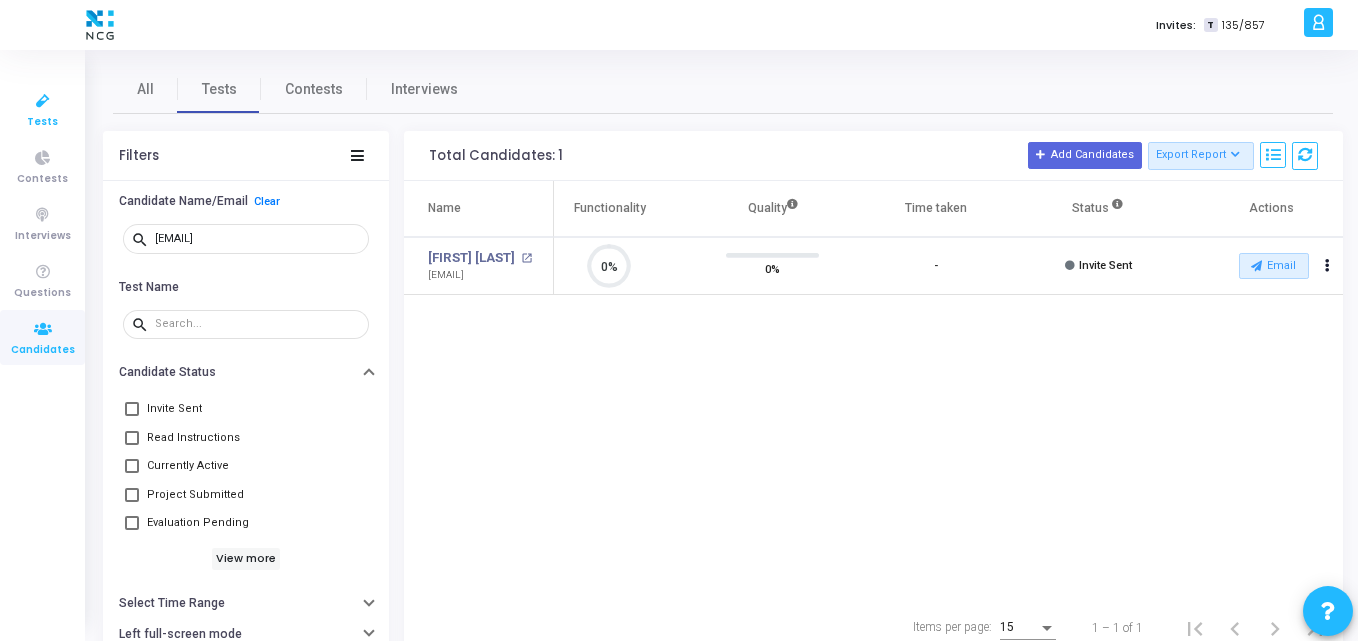 click on "Tests" at bounding box center (42, 109) 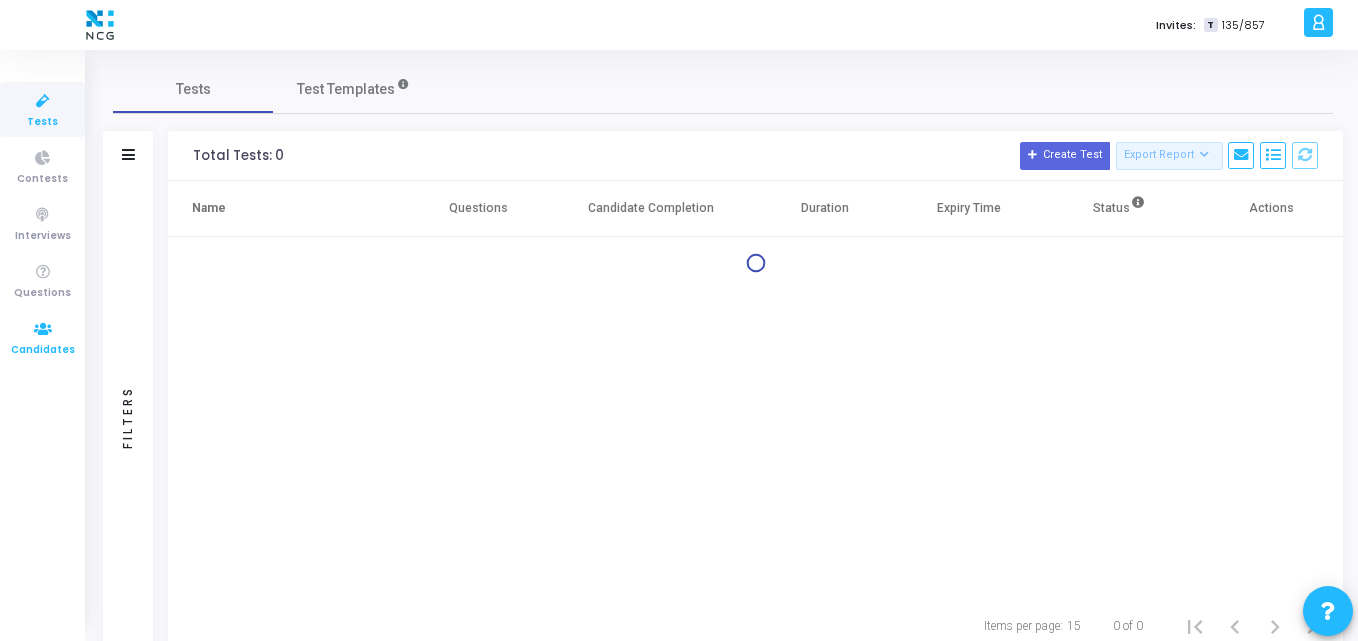 click on "Candidates" at bounding box center [42, 337] 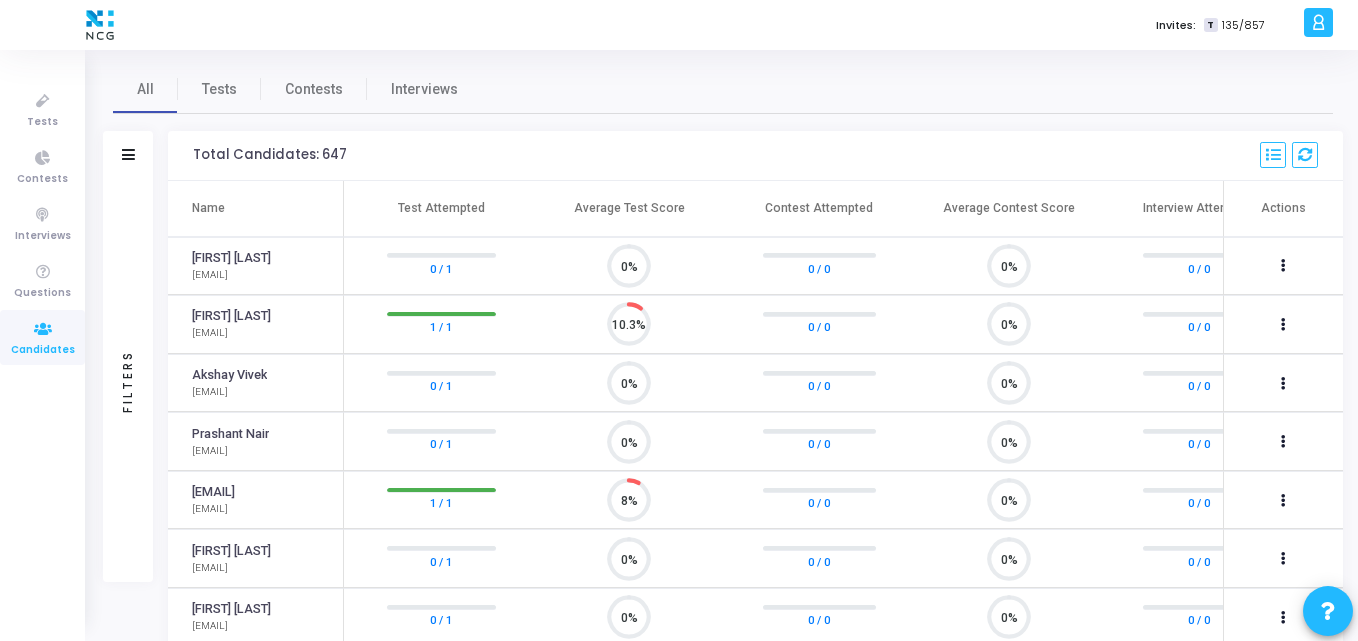 scroll, scrollTop: 9, scrollLeft: 9, axis: both 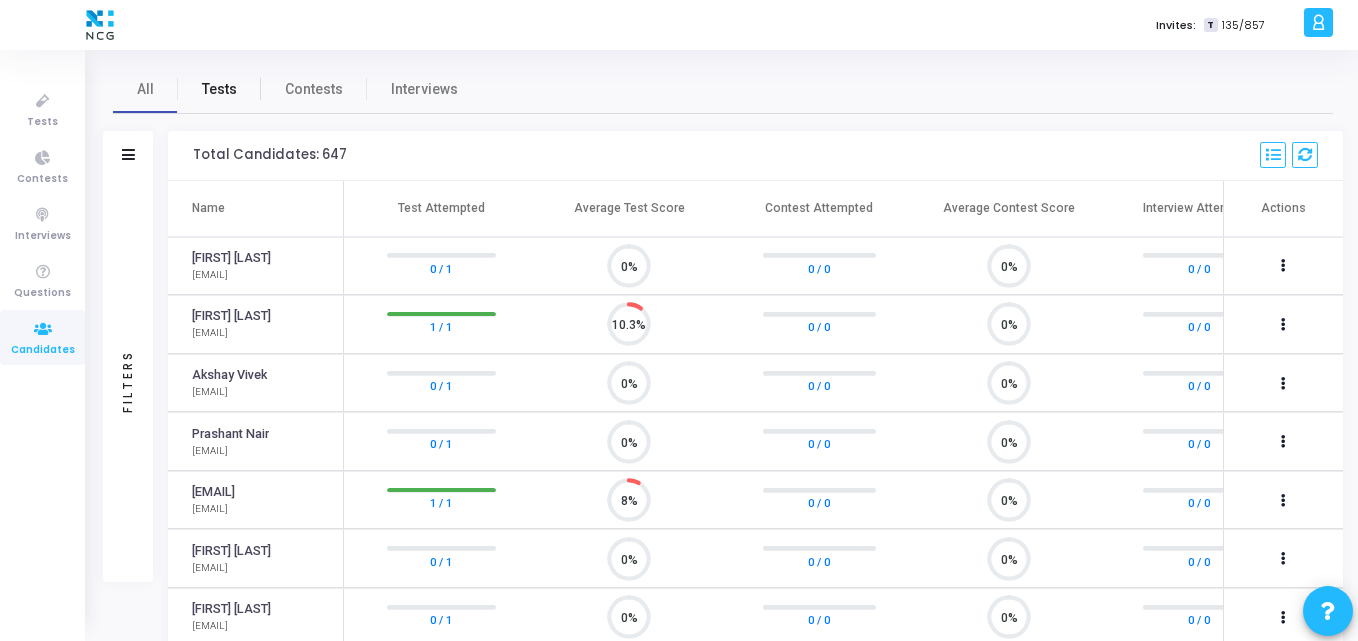 click on "Tests" at bounding box center (219, 89) 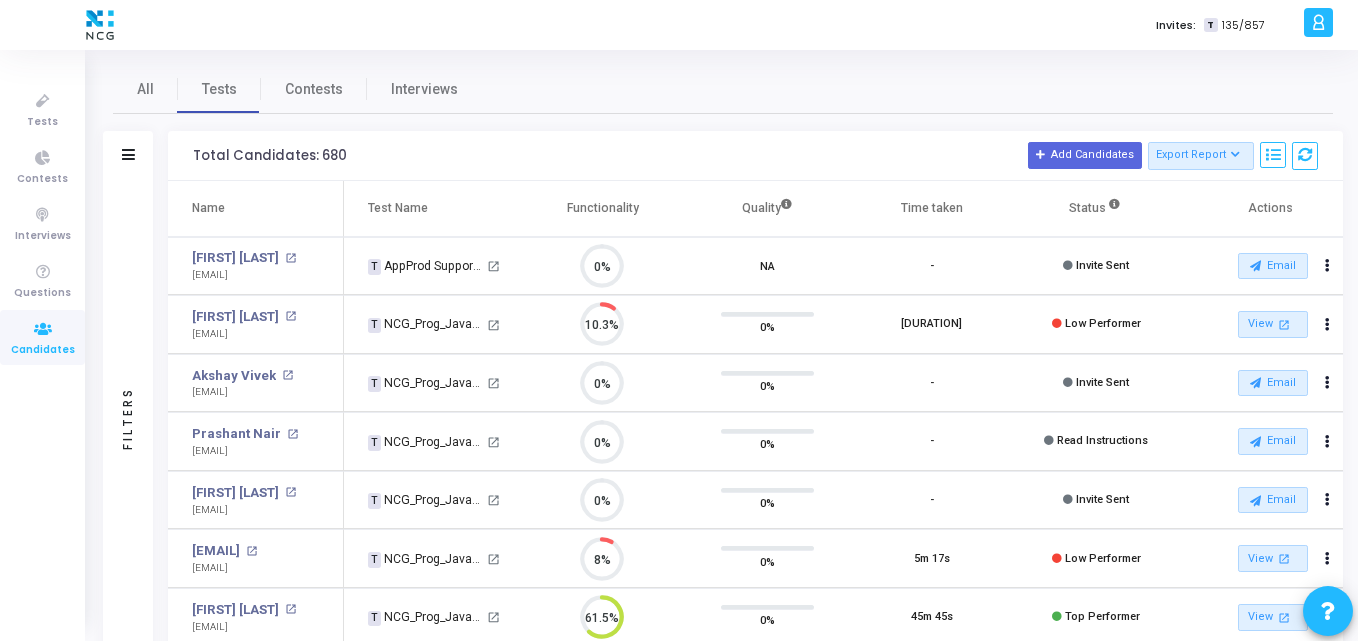 click on "Candidate Name/Email  search  Test Name  search  Candidate Status     Invite Sent     Read Instructions     Currently Active     Project Submitted     Evaluation Pending   View more   Select Time Range   Left full-screen mode   Switched tab or window   IP address change   Geolocation change   Proctoring stopped   Multiple Monitor Detection   Plagiarism Percentage  Total Candidates: 680  Add Candidates   Export Report   Name   Test/Contest   Questions   Functionality   Quality   Test Type   Test Duration   Test Start Time   Test Expiry Time   Time Taken   Created At   Shared At   Started At   Completed At   Webcam Sharing   Screen Sharing   Plagiarized   Left full-screen mode   Switched tab or window   Geolocation Violations   IP Address Violations   Feedback   Code Changes   Status   Actions   Name  Test Name   Functionality   Quality  Time taken  Status   Actions   [FIRST] [LAST] open_in_new  [EMAIL]   T   AppProd Support_NCG  0%  NA  P" 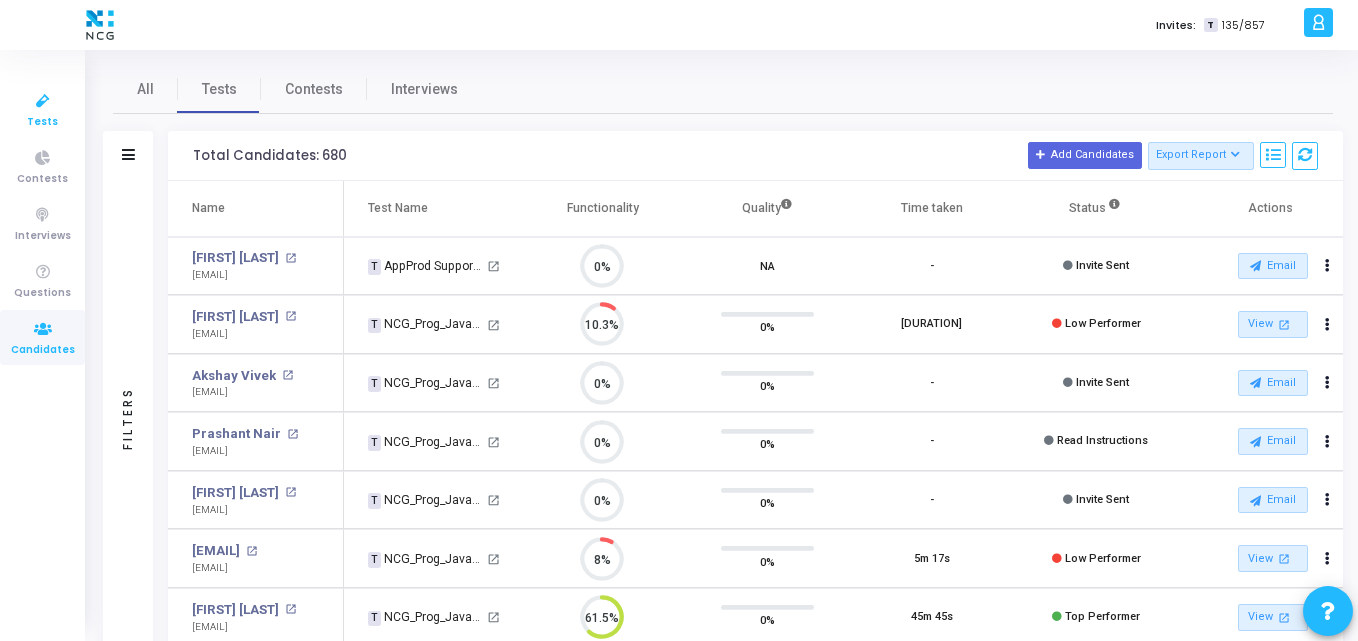 click at bounding box center [43, 101] 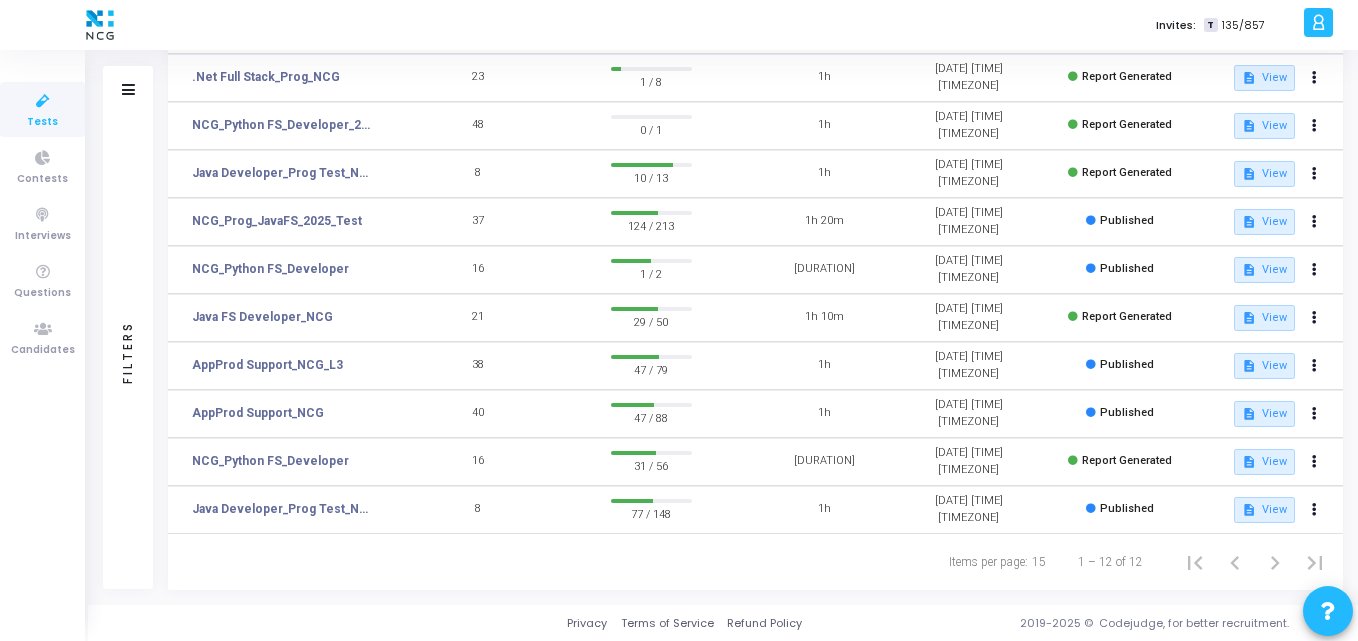 scroll, scrollTop: 0, scrollLeft: 0, axis: both 